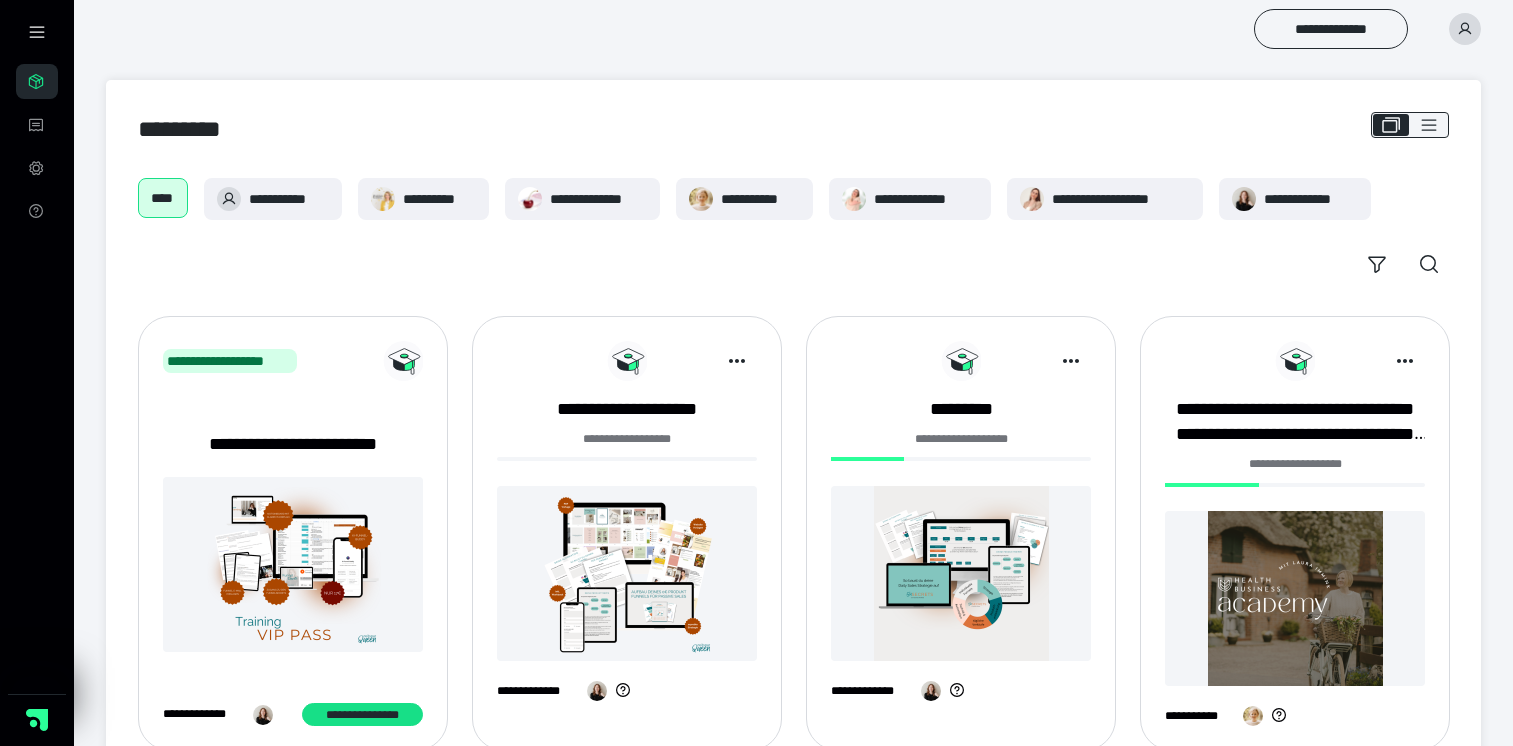 scroll, scrollTop: 200, scrollLeft: 0, axis: vertical 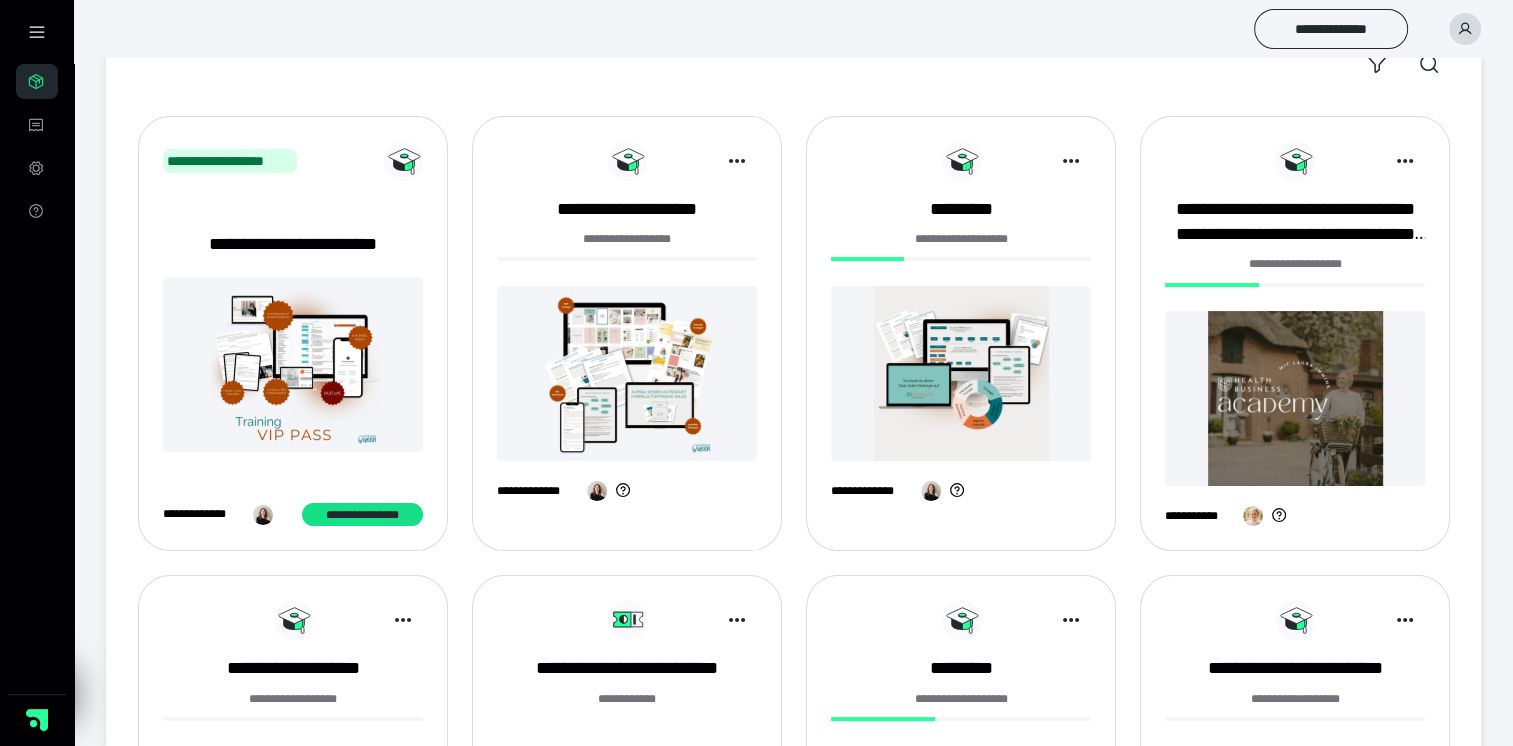 click at bounding box center [961, 373] 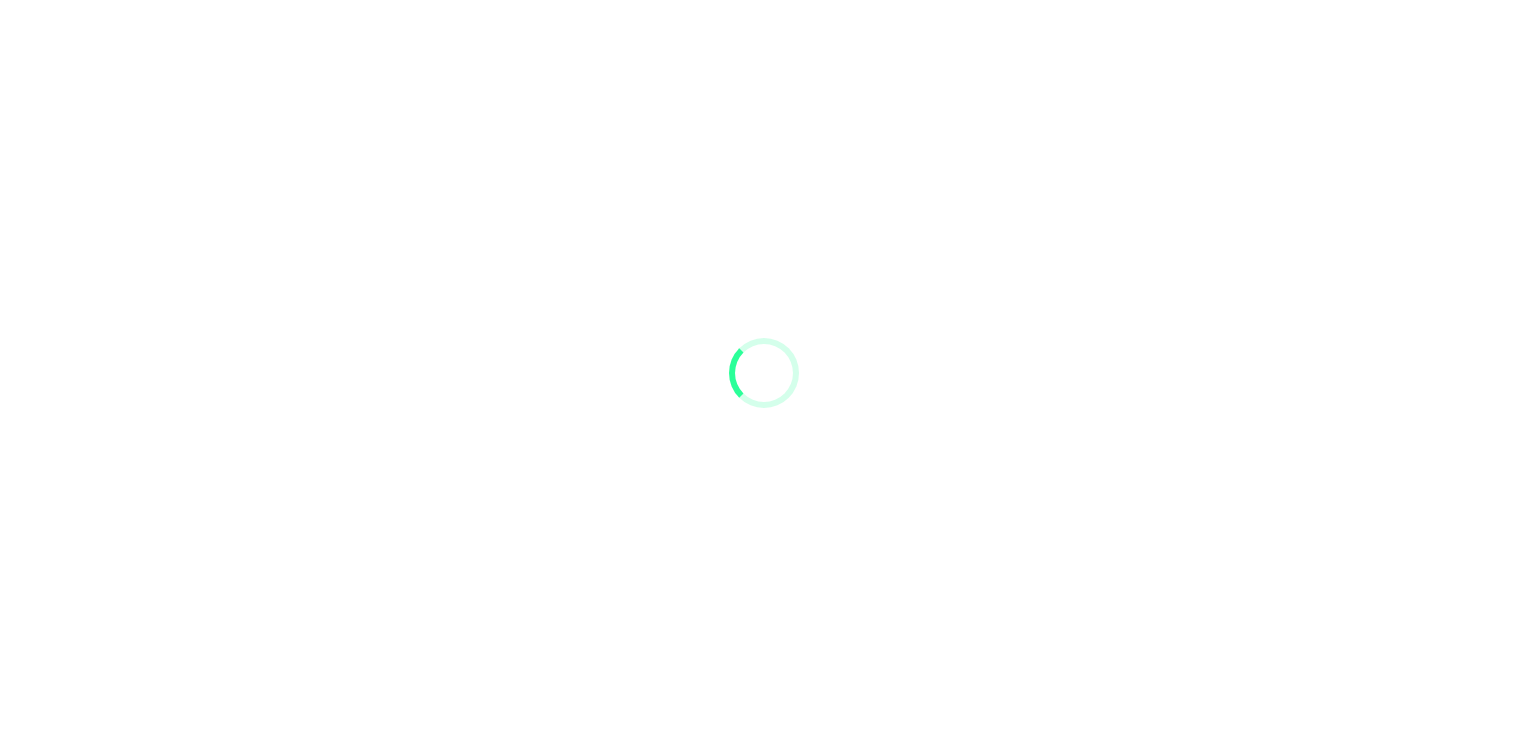 scroll, scrollTop: 0, scrollLeft: 0, axis: both 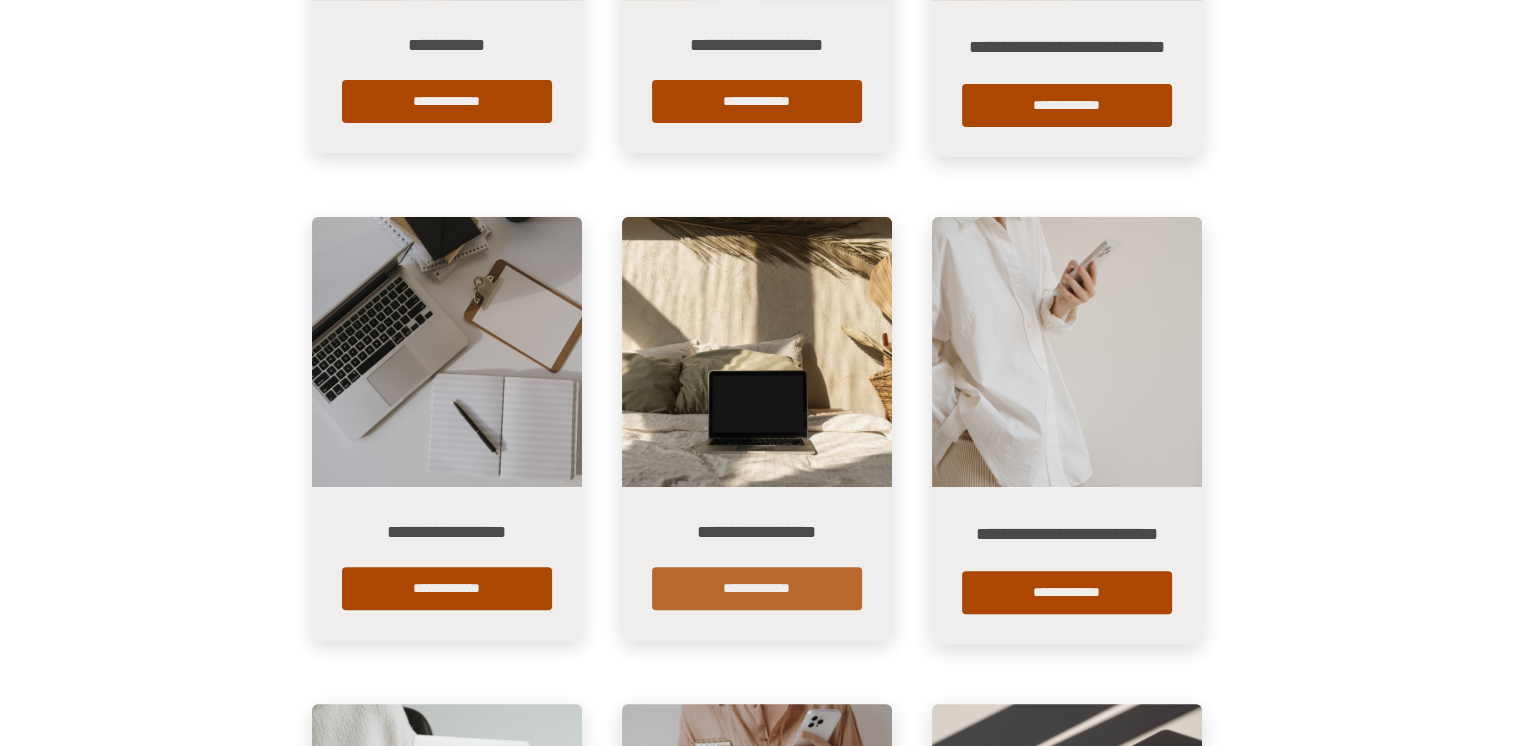 click on "**********" at bounding box center [757, 588] 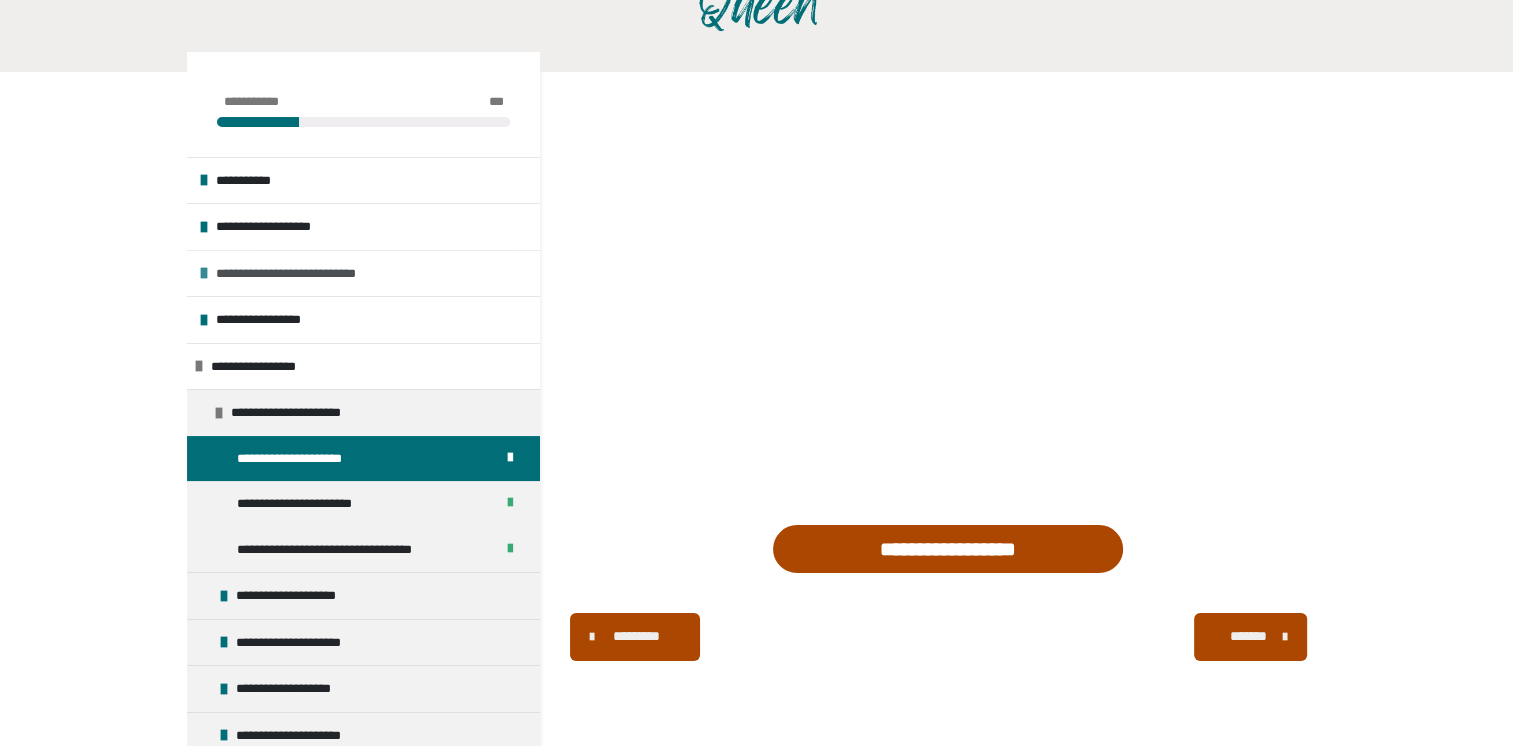 scroll, scrollTop: 300, scrollLeft: 0, axis: vertical 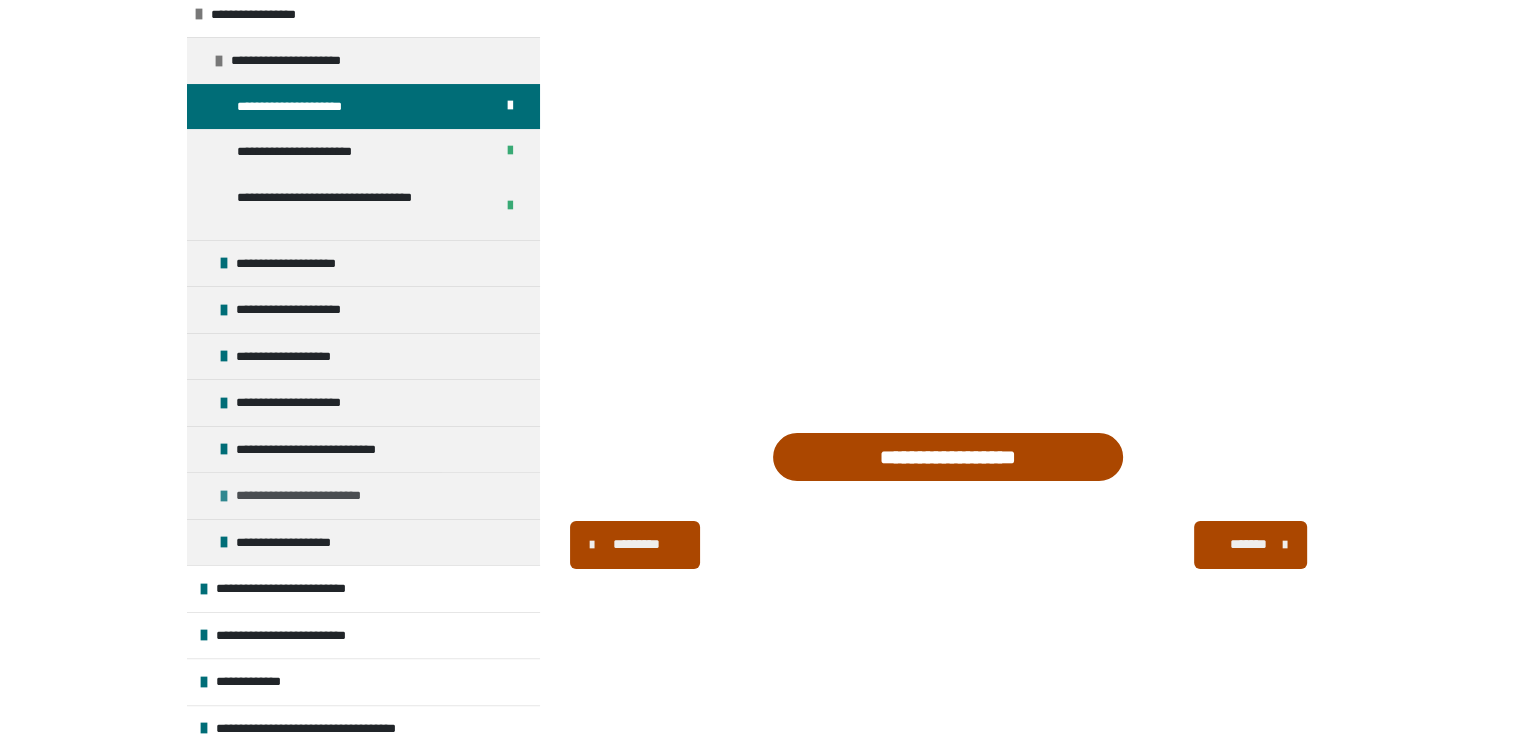 click at bounding box center [224, 496] 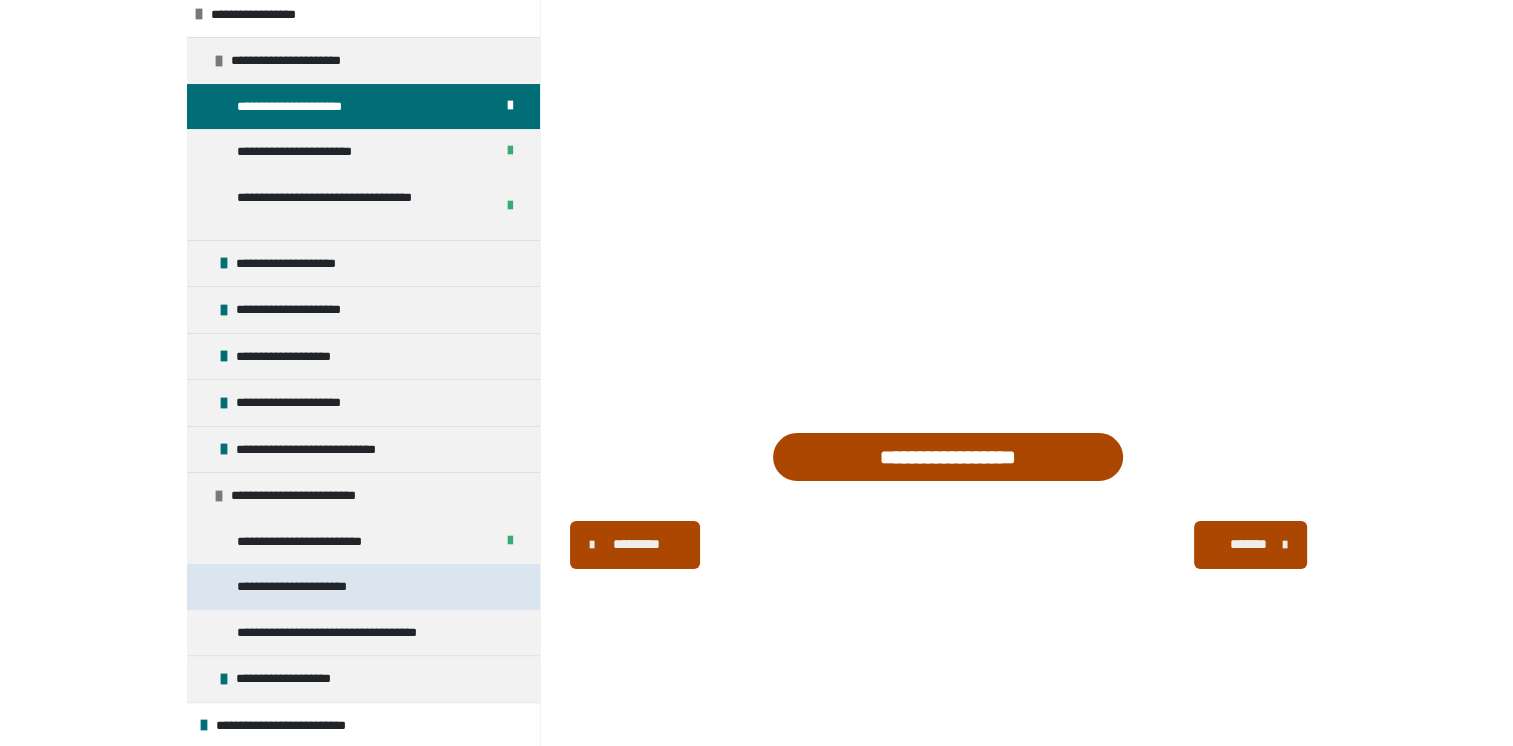 click on "**********" at bounding box center [318, 587] 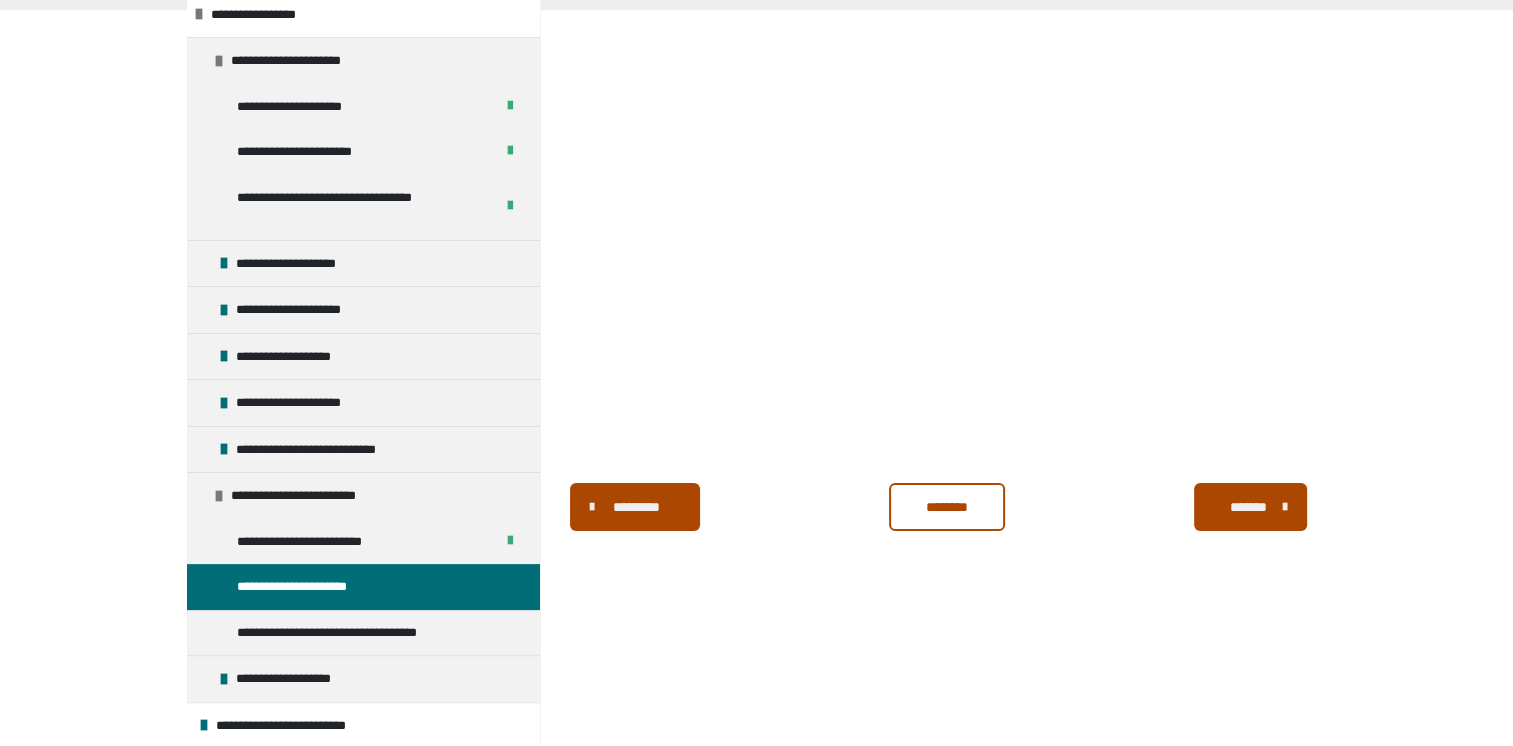 click on "********" at bounding box center (947, 507) 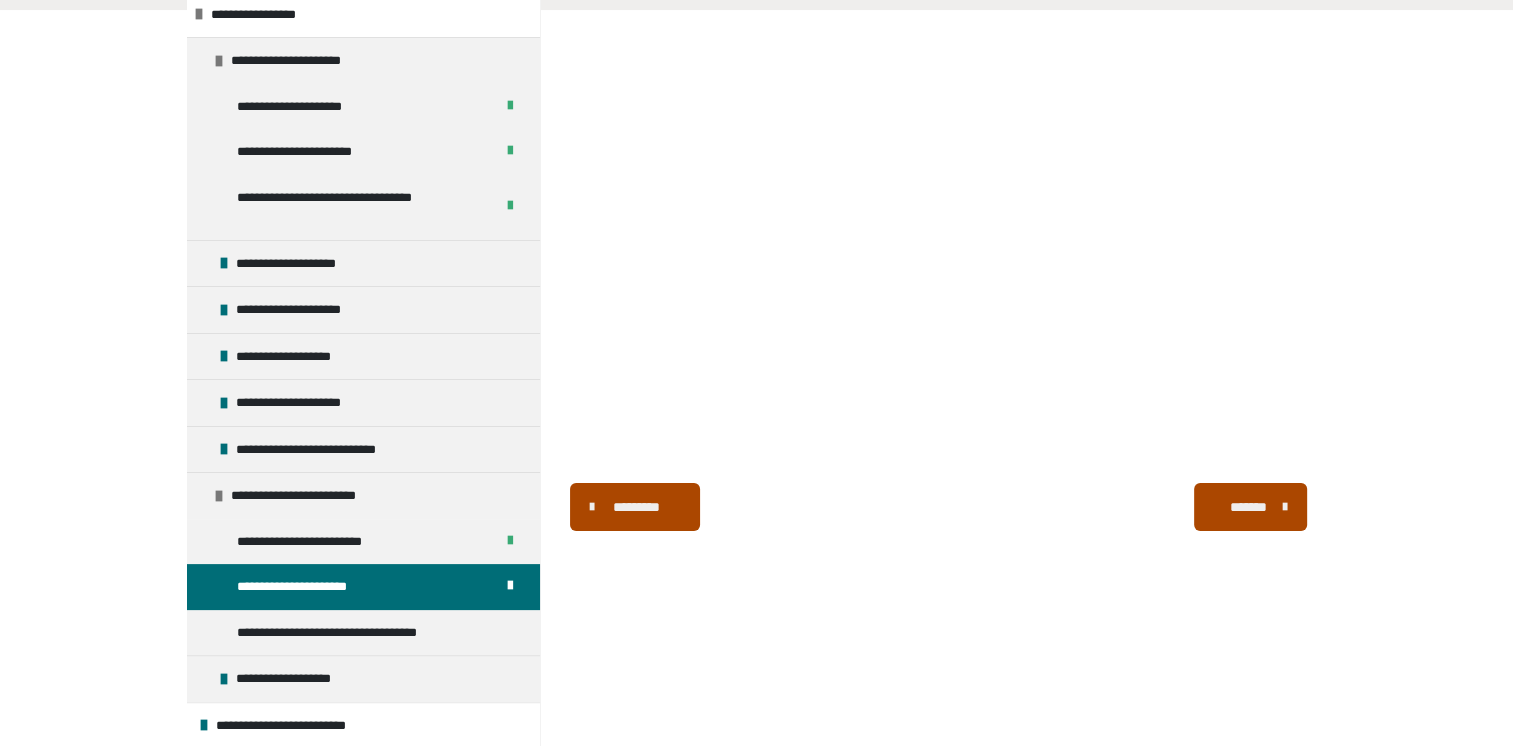 click on "*******" at bounding box center (1248, 507) 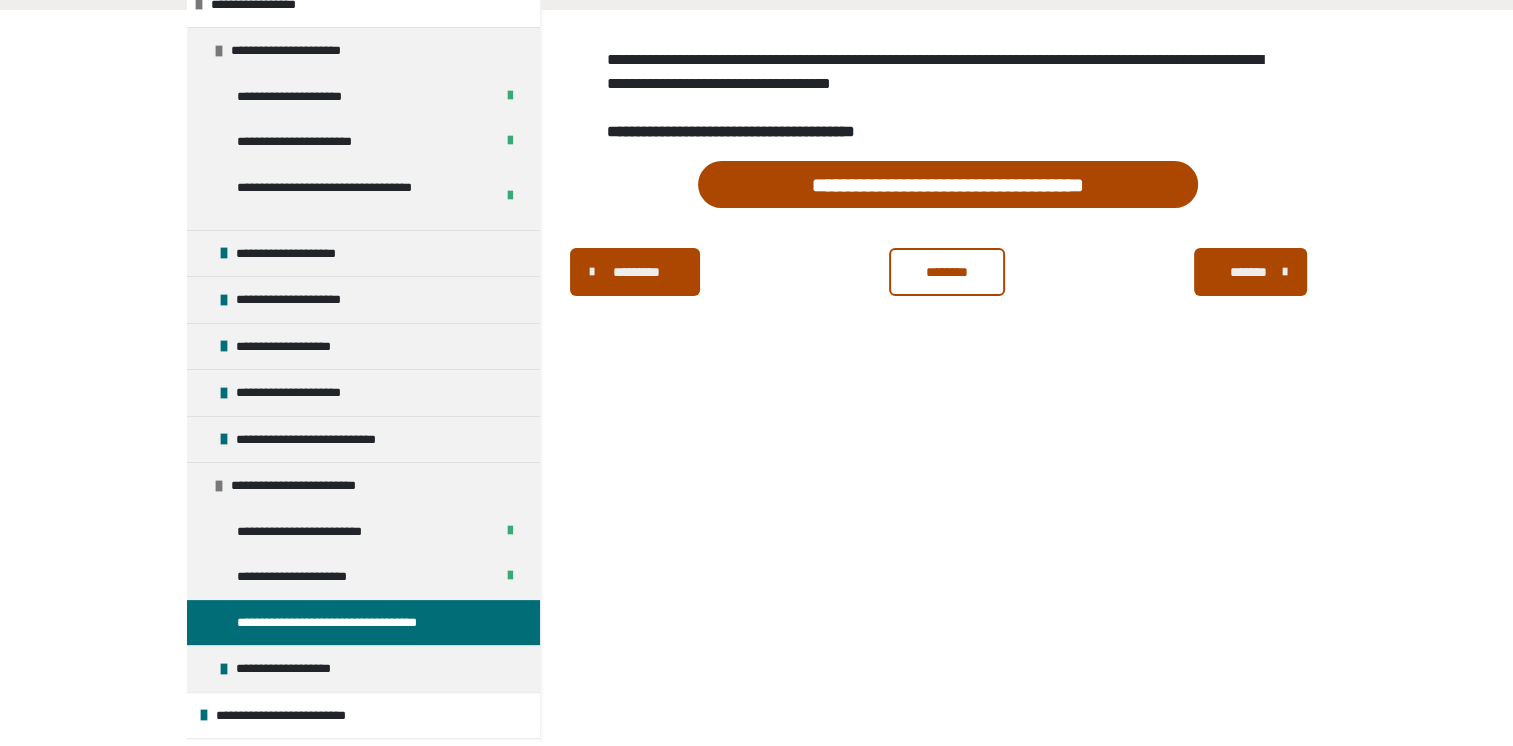 scroll, scrollTop: 157, scrollLeft: 0, axis: vertical 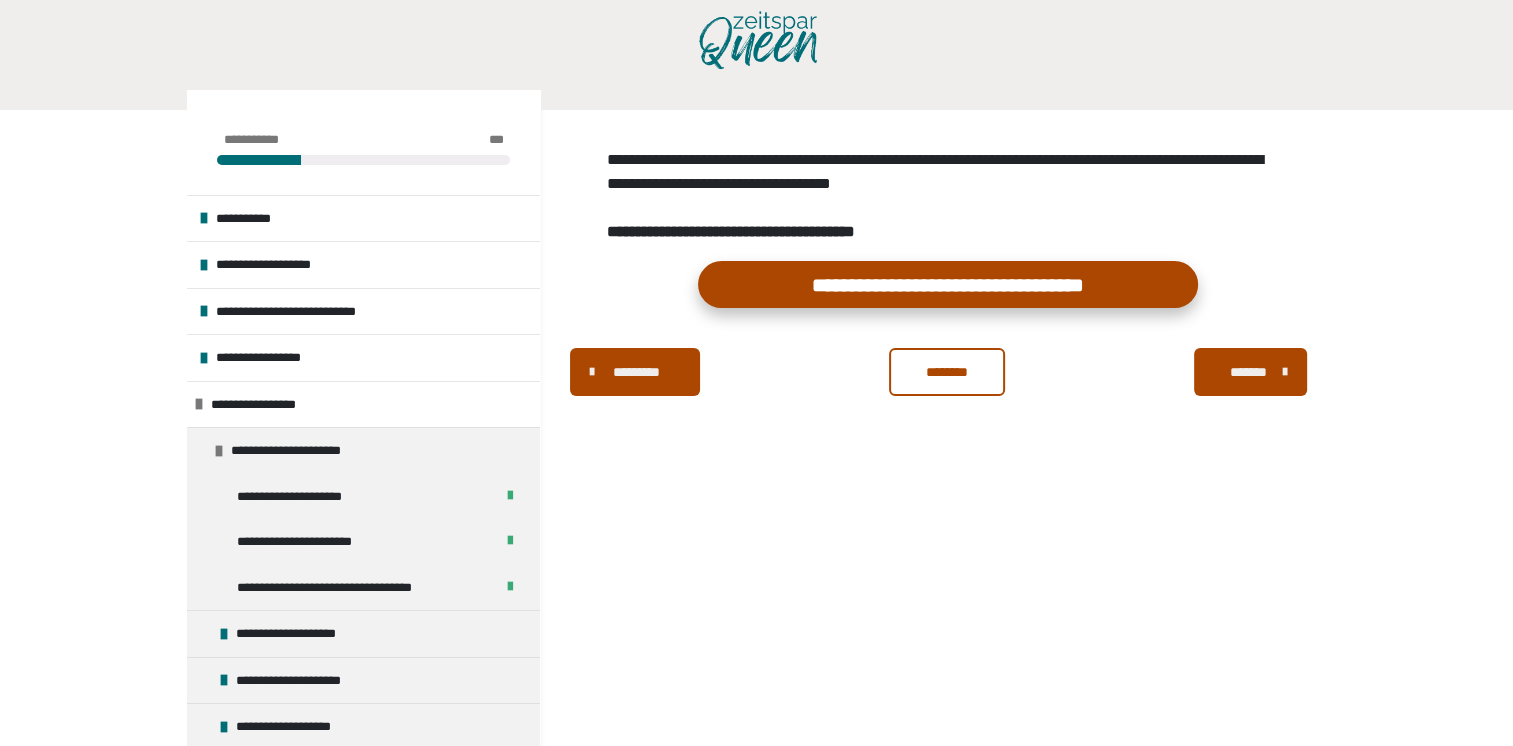 click on "**********" at bounding box center (948, 284) 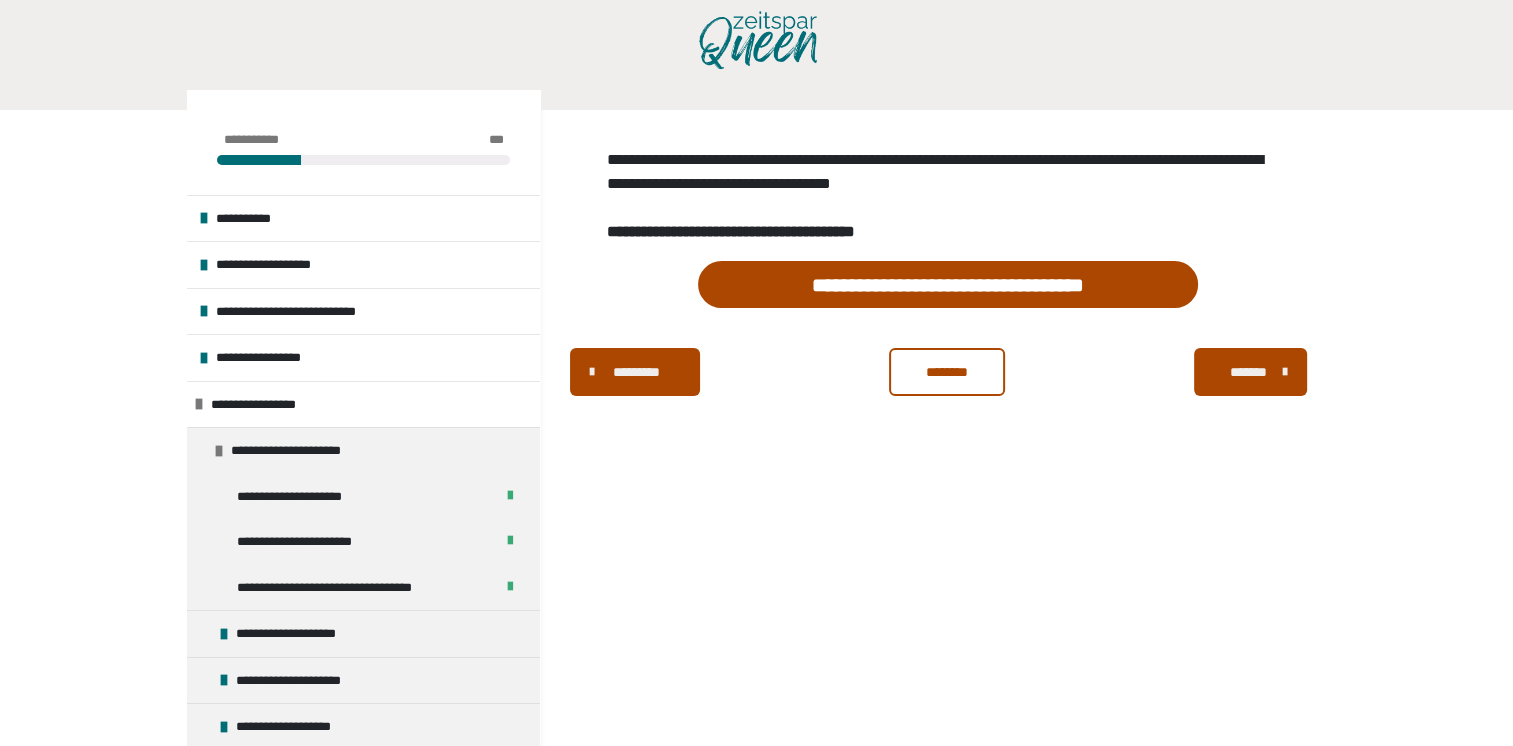 click on "********" at bounding box center (947, 372) 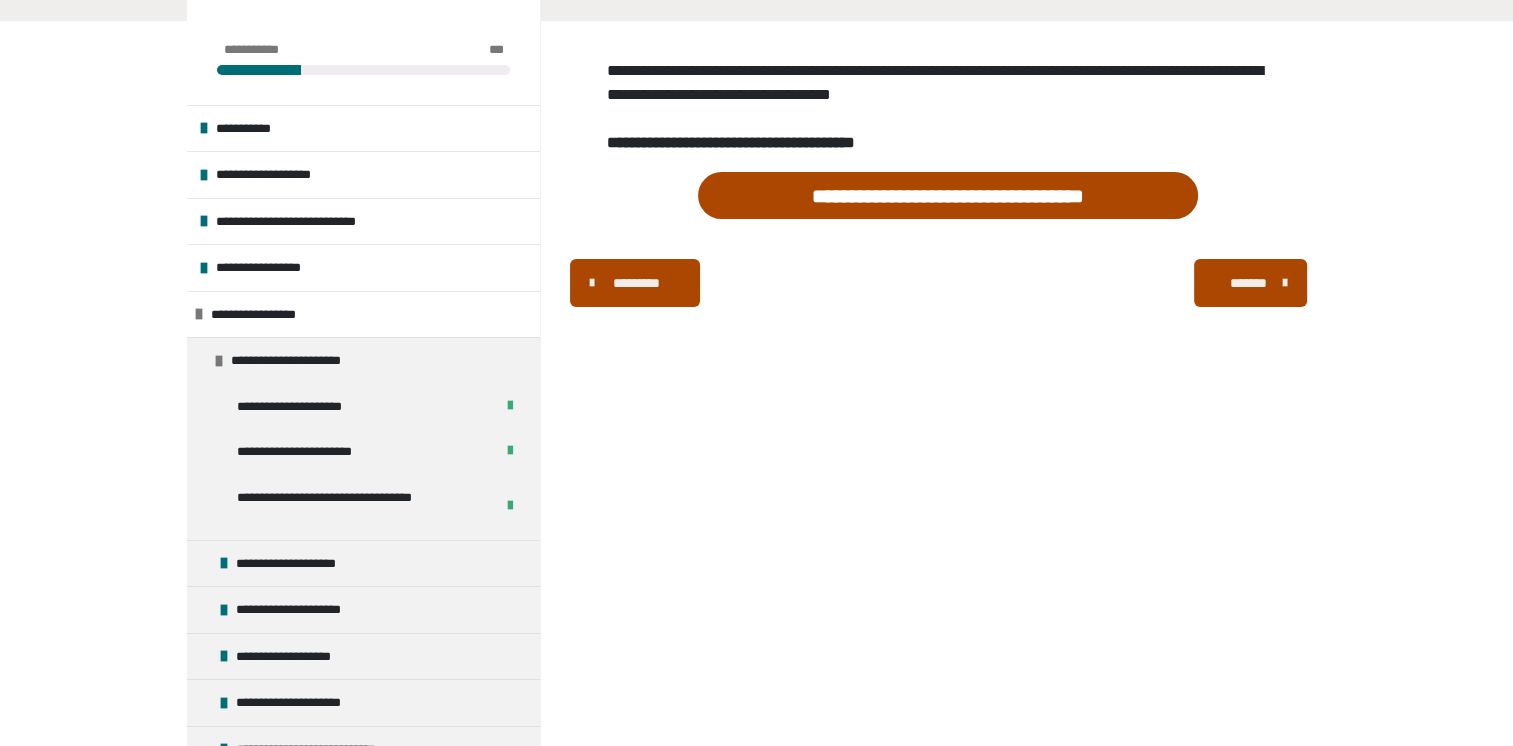 scroll, scrollTop: 340, scrollLeft: 0, axis: vertical 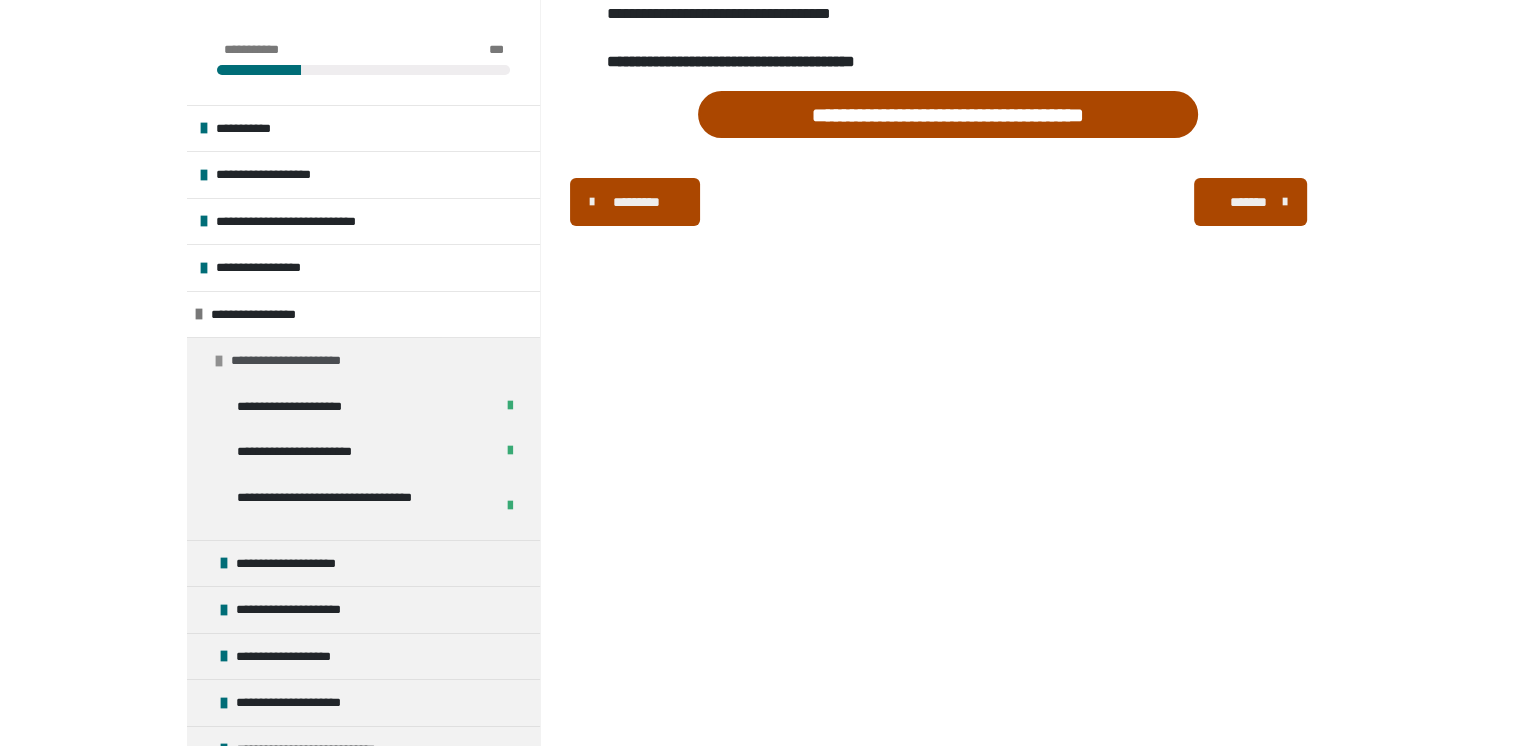 click at bounding box center [219, 361] 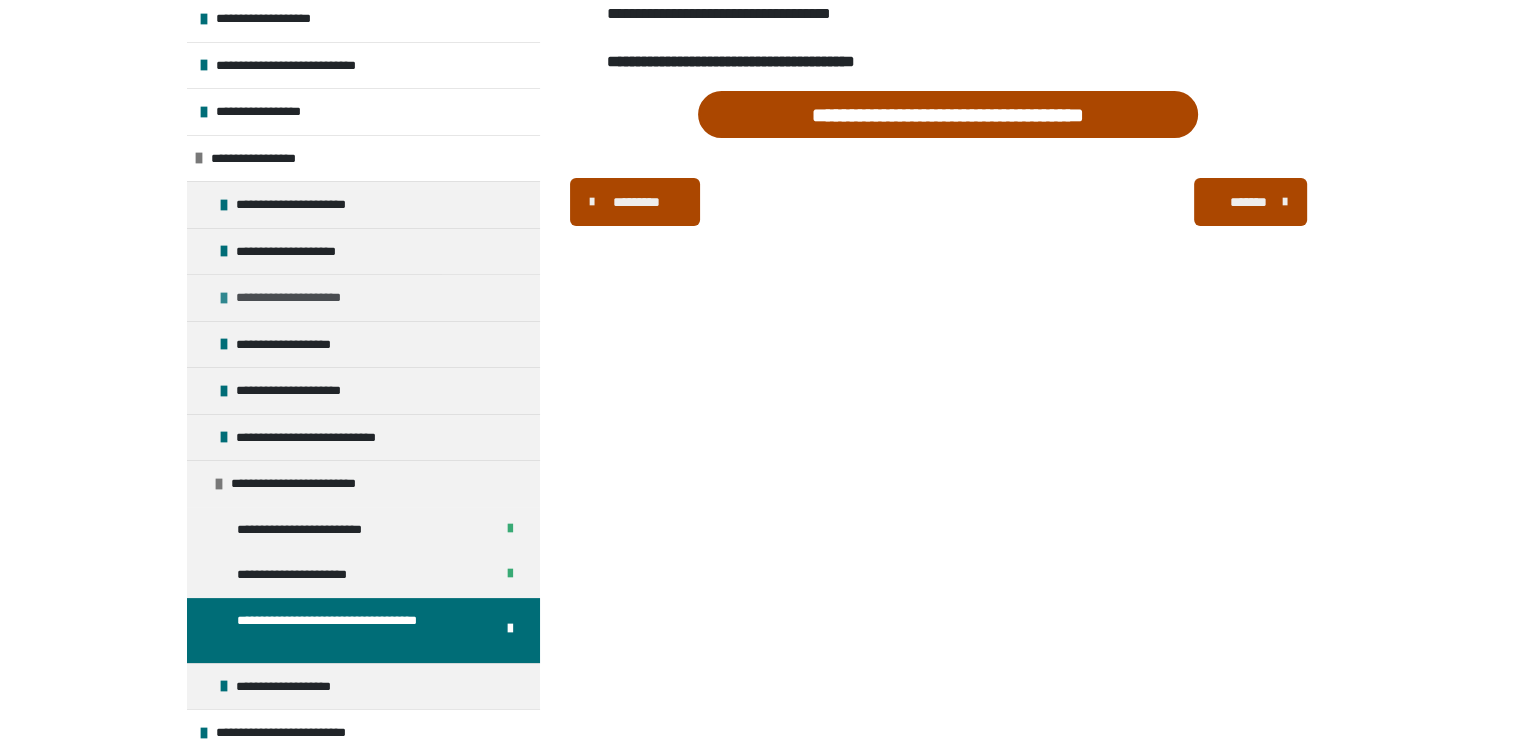 scroll, scrollTop: 200, scrollLeft: 0, axis: vertical 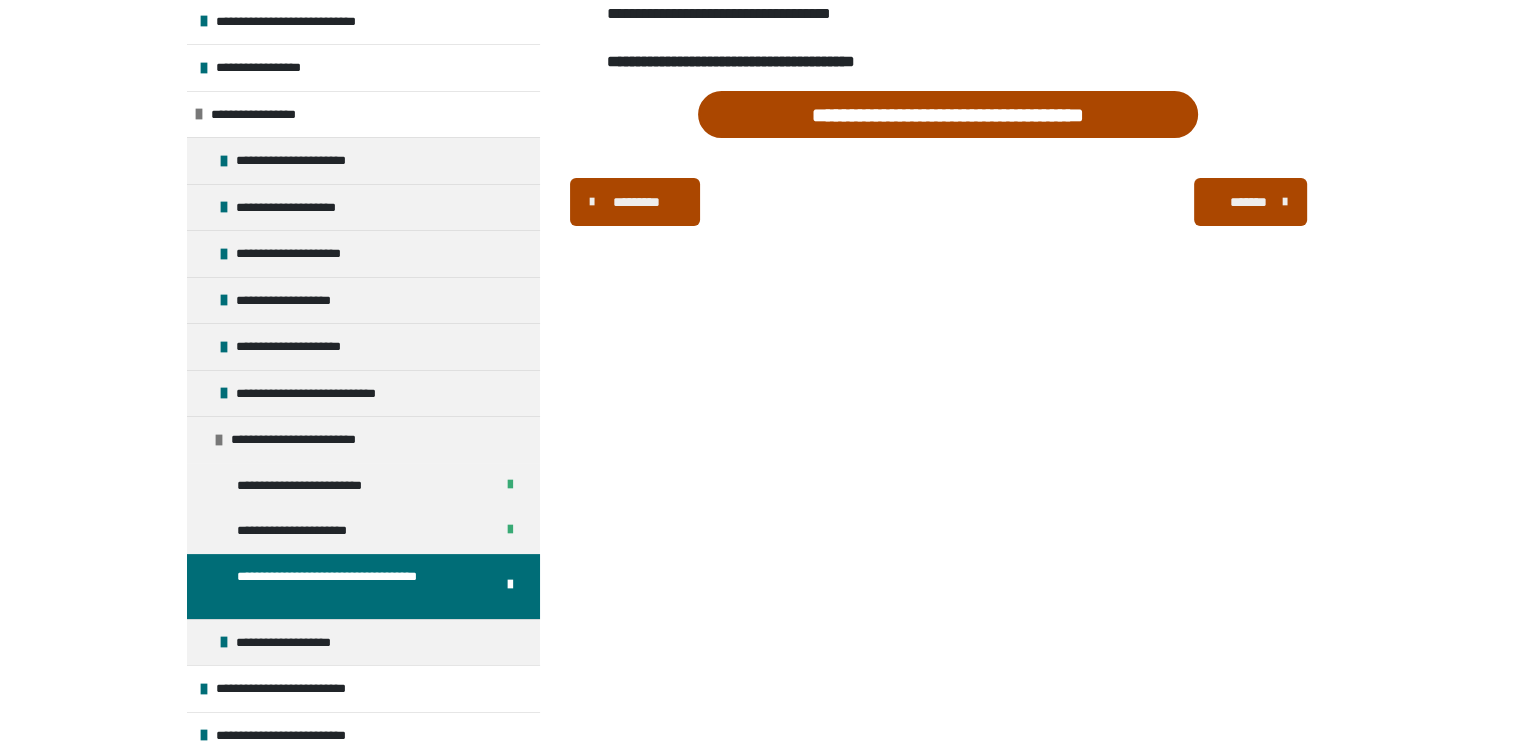click on "*******" at bounding box center [1248, 202] 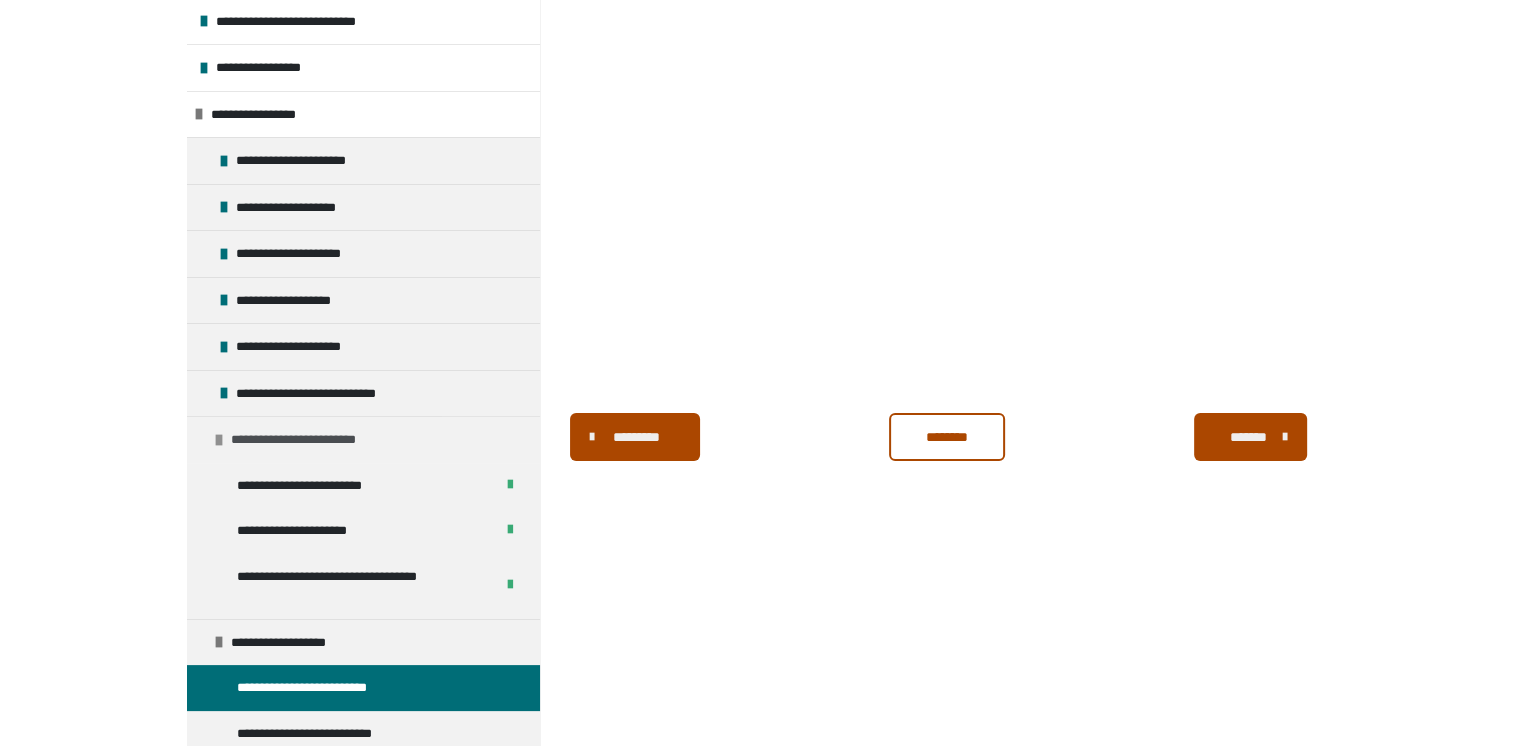 click at bounding box center (219, 440) 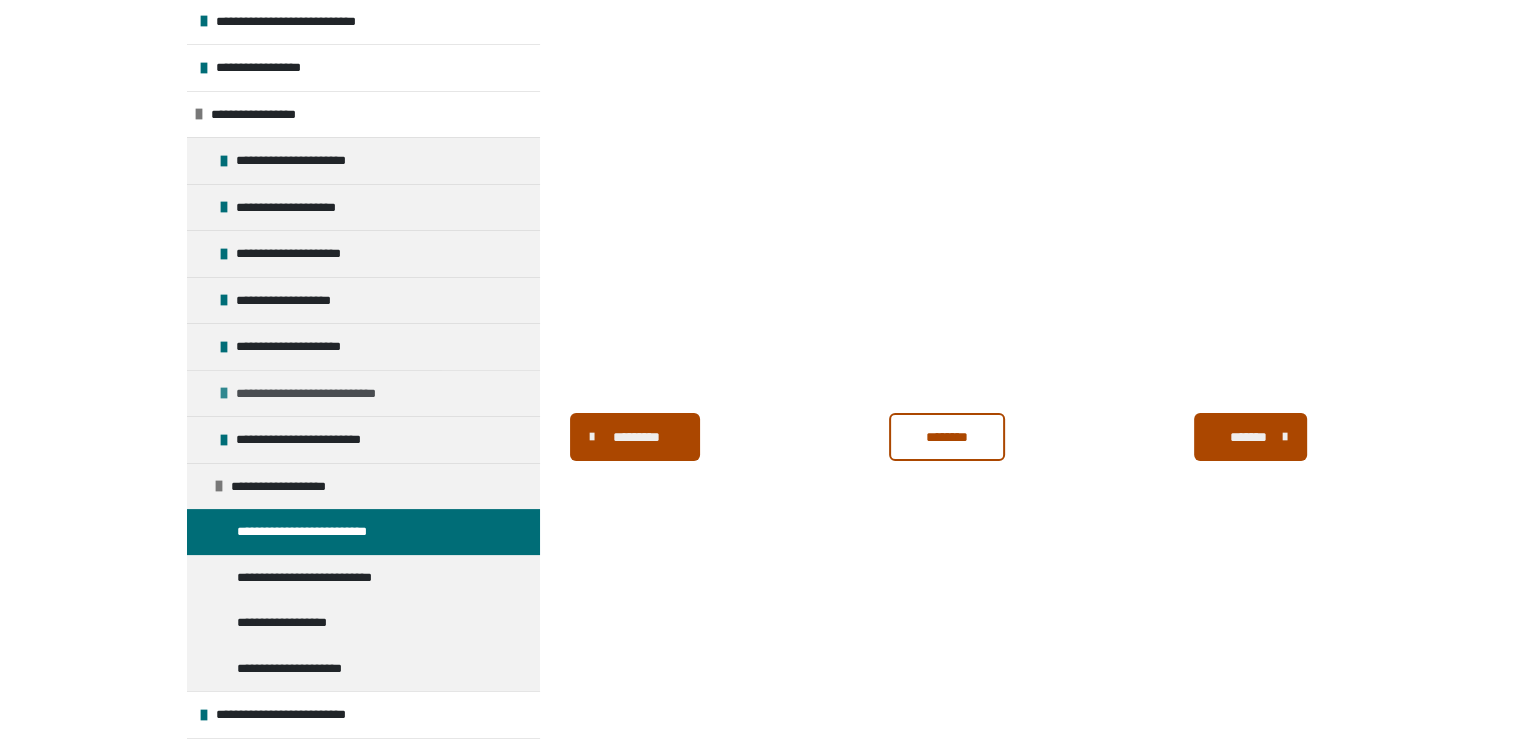 click at bounding box center [224, 393] 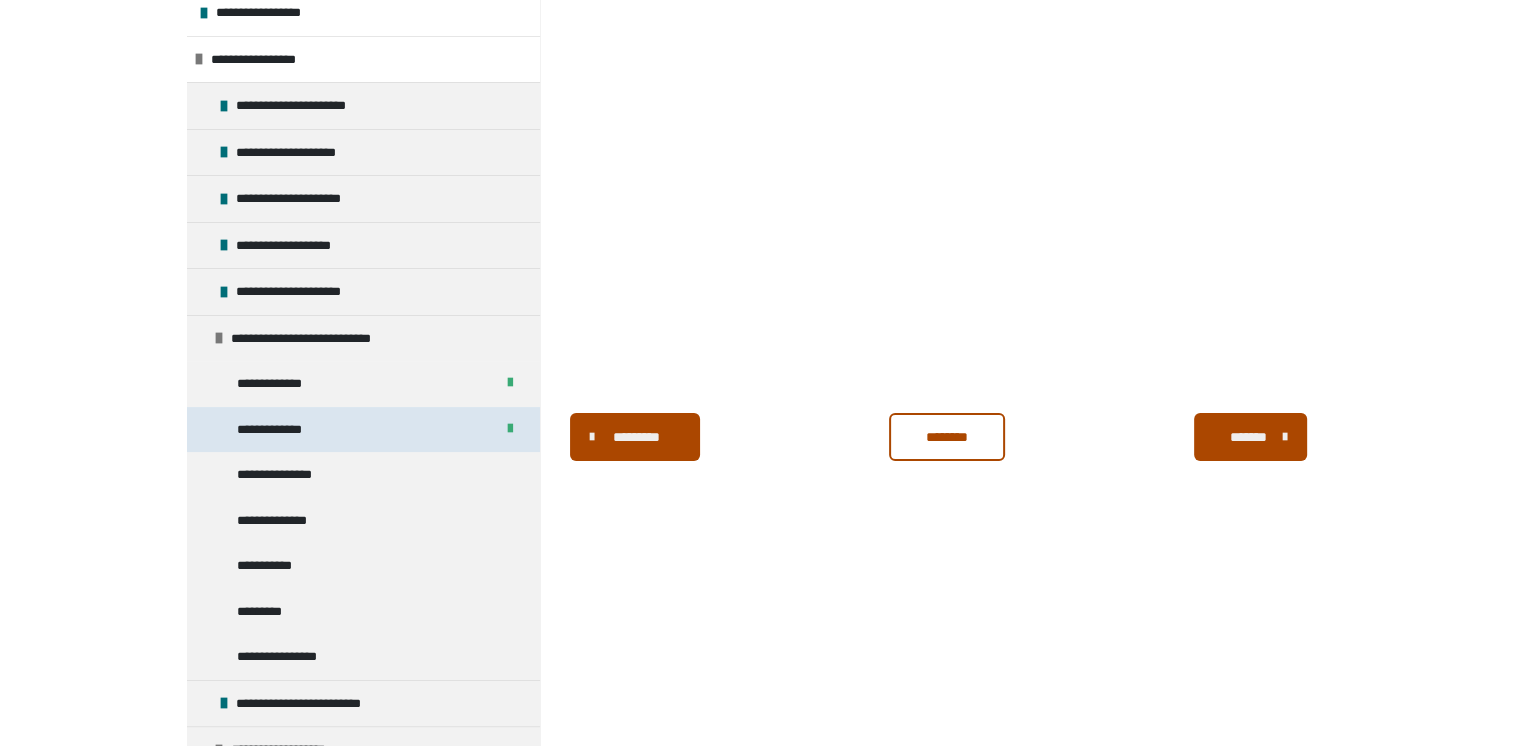 scroll, scrollTop: 300, scrollLeft: 0, axis: vertical 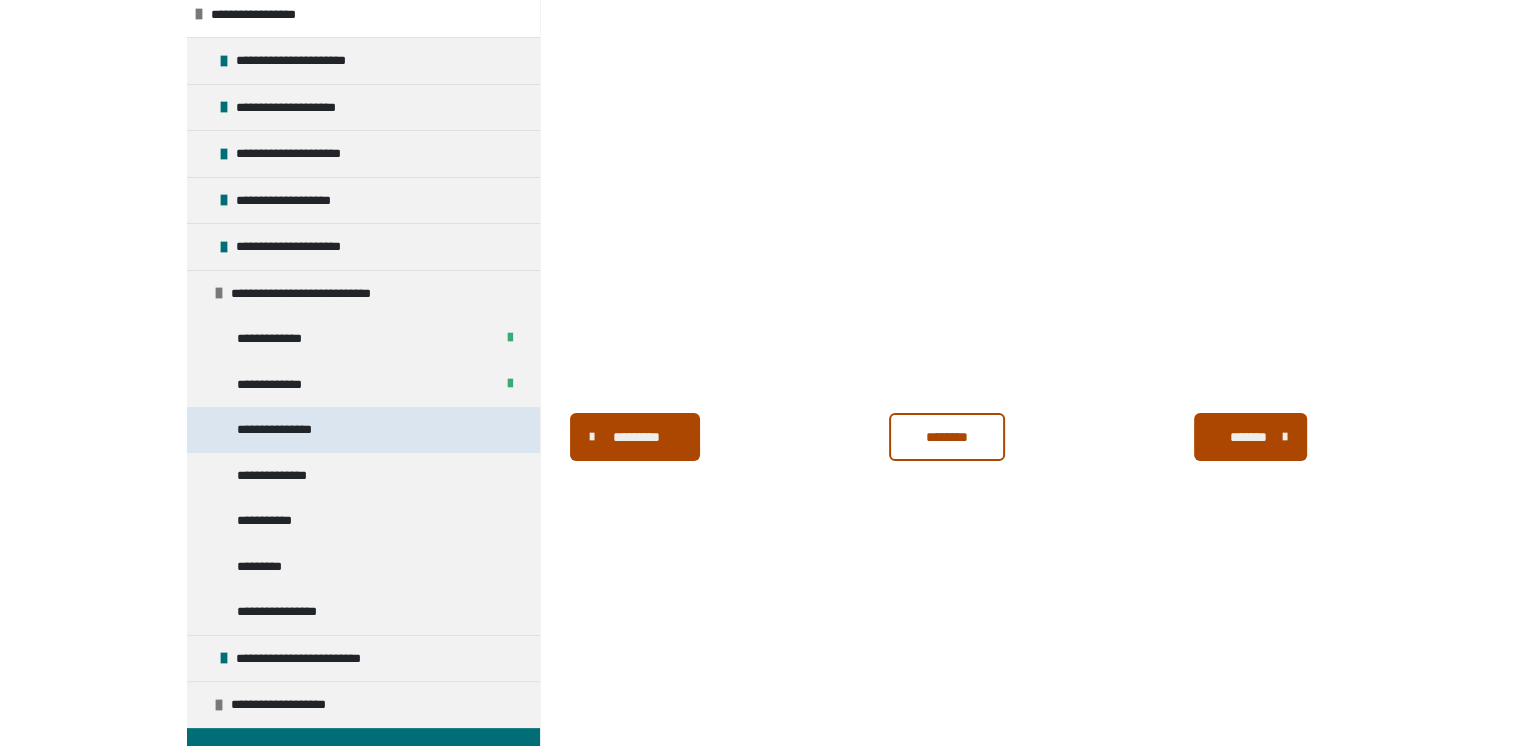 click on "**********" at bounding box center (292, 430) 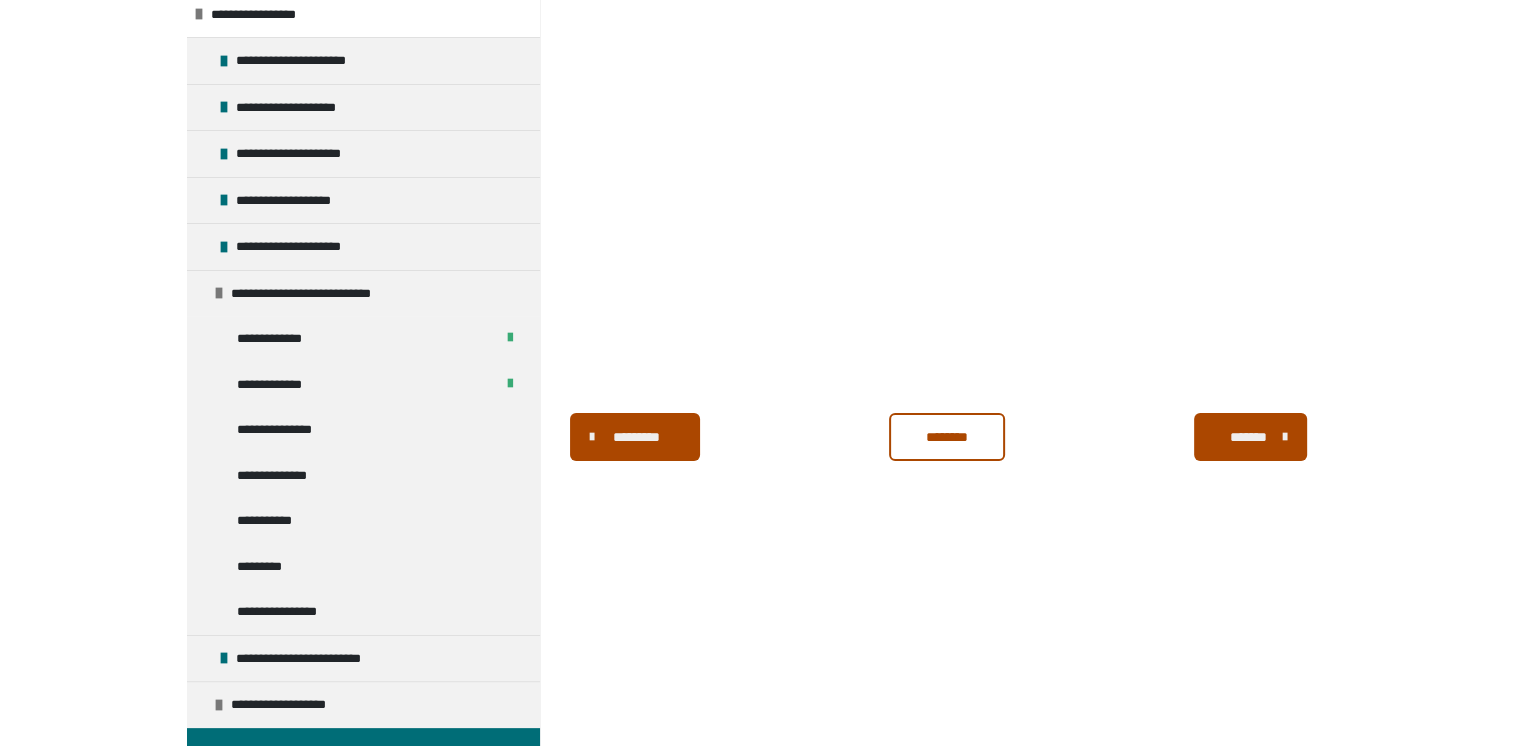 scroll, scrollTop: 270, scrollLeft: 0, axis: vertical 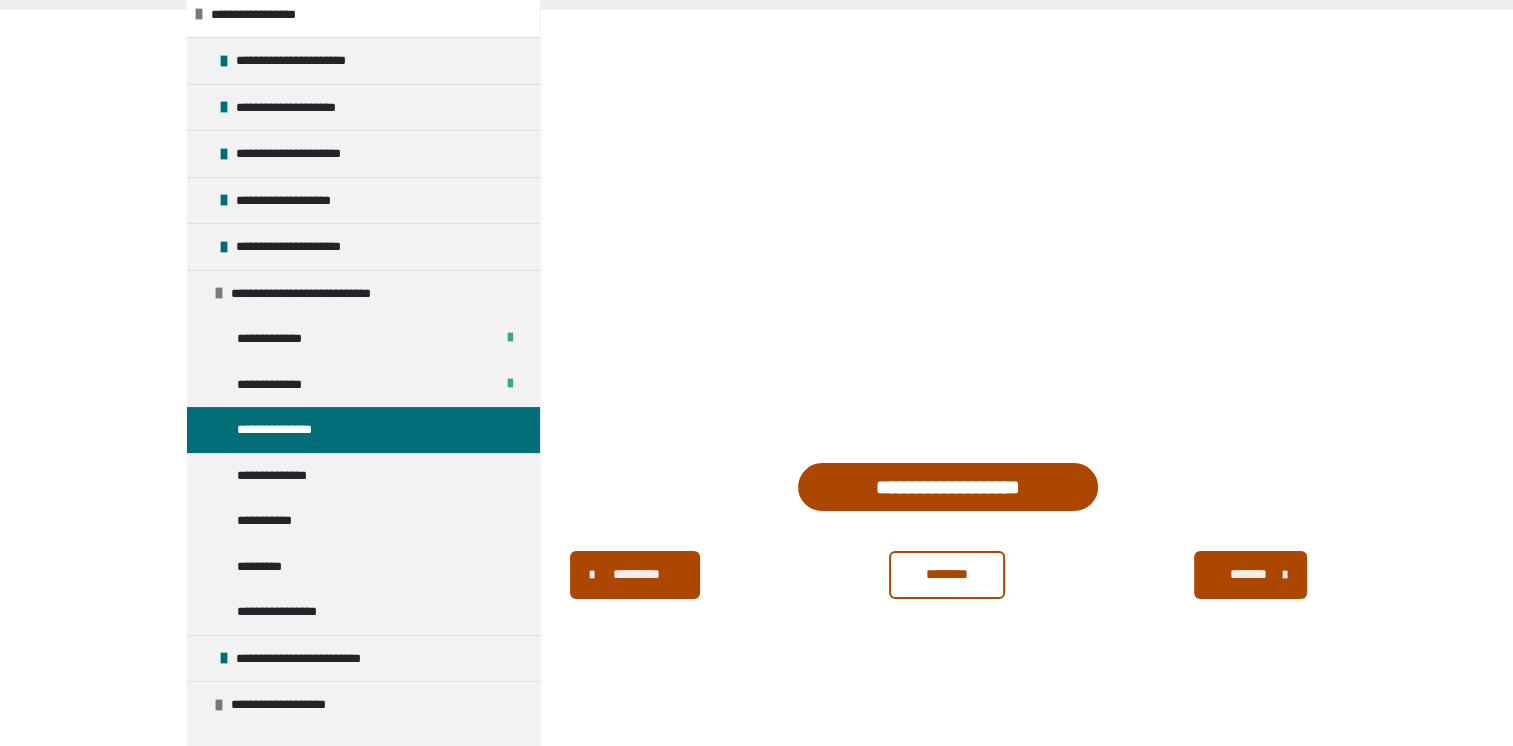 drag, startPoint x: 912, startPoint y: 491, endPoint x: 812, endPoint y: 586, distance: 137.93114 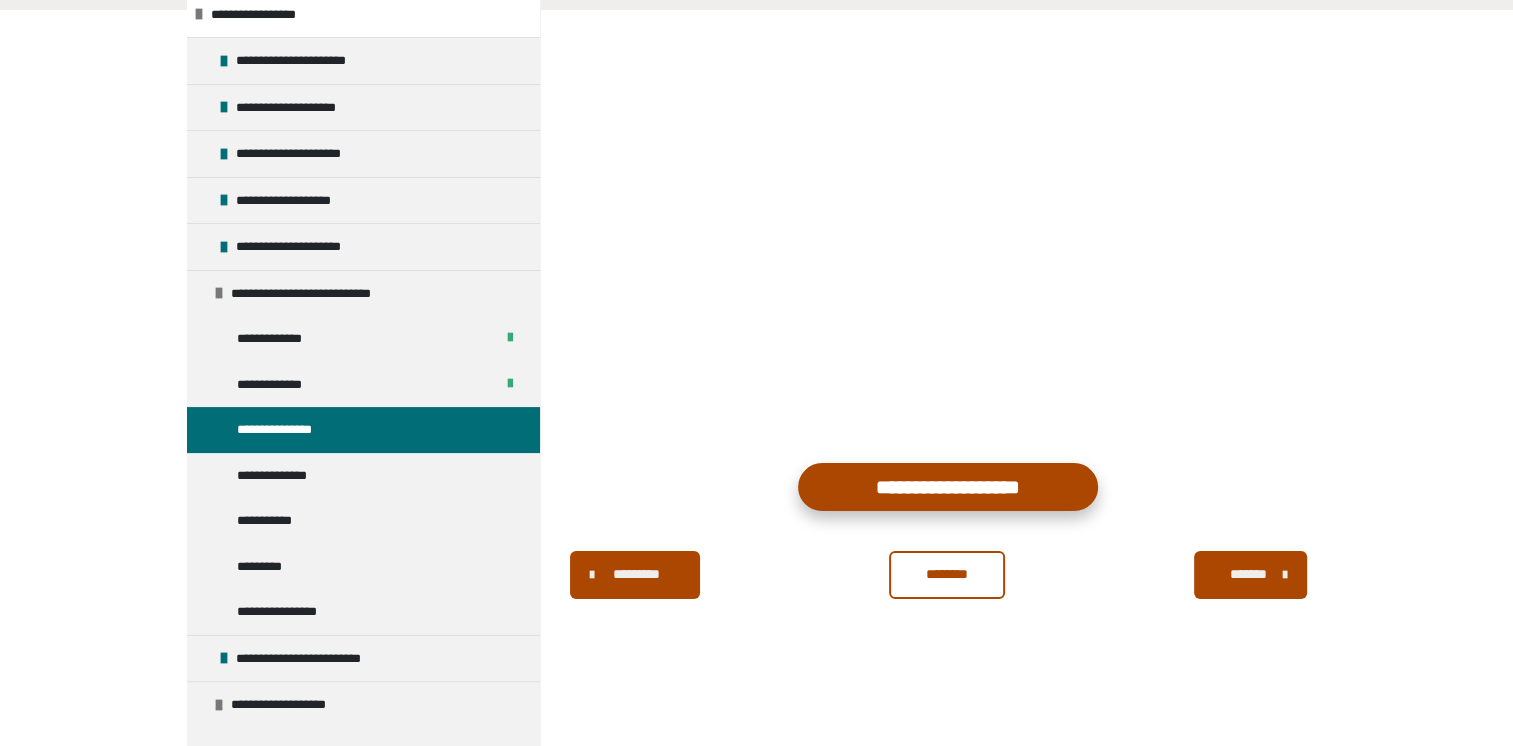click on "**********" at bounding box center [948, 486] 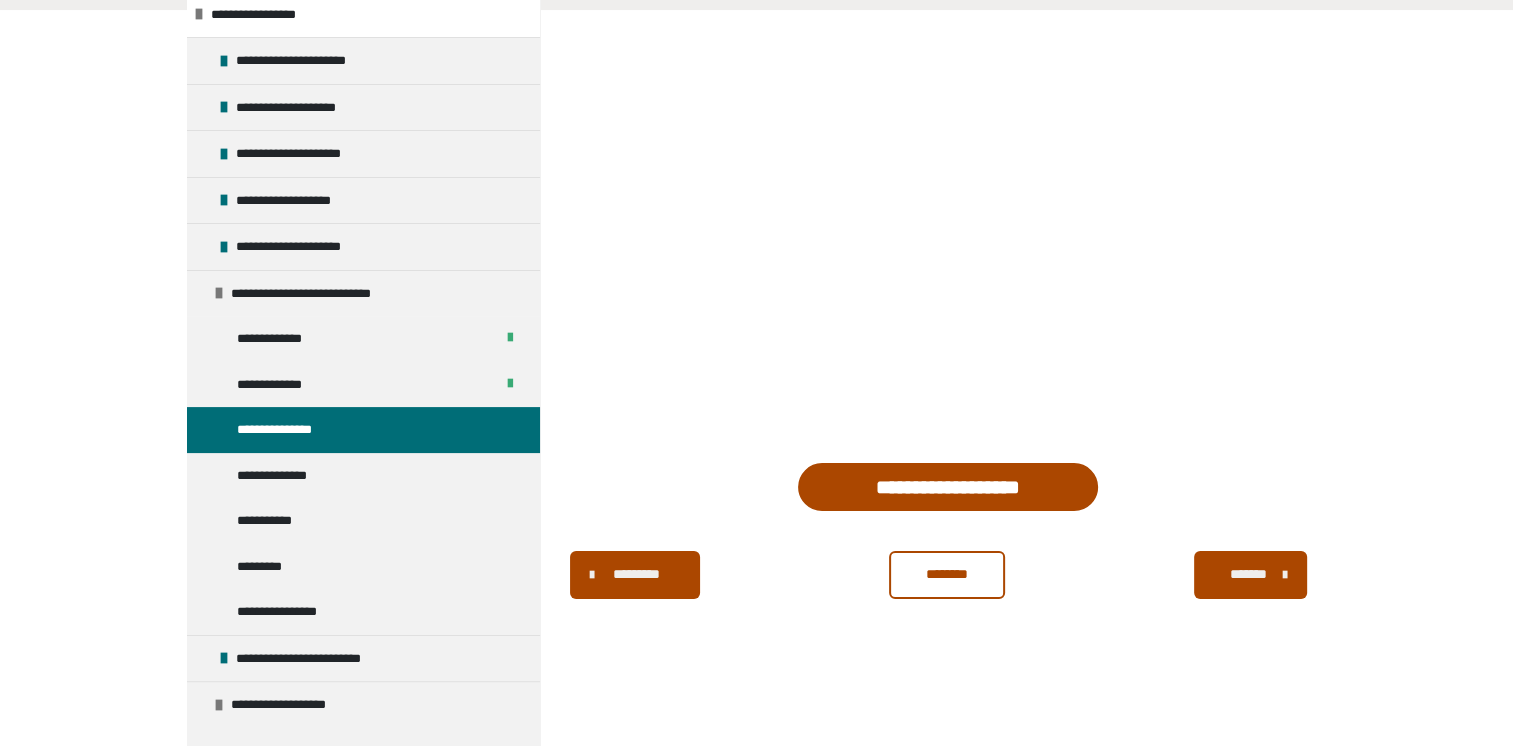 click on "********" at bounding box center (947, 575) 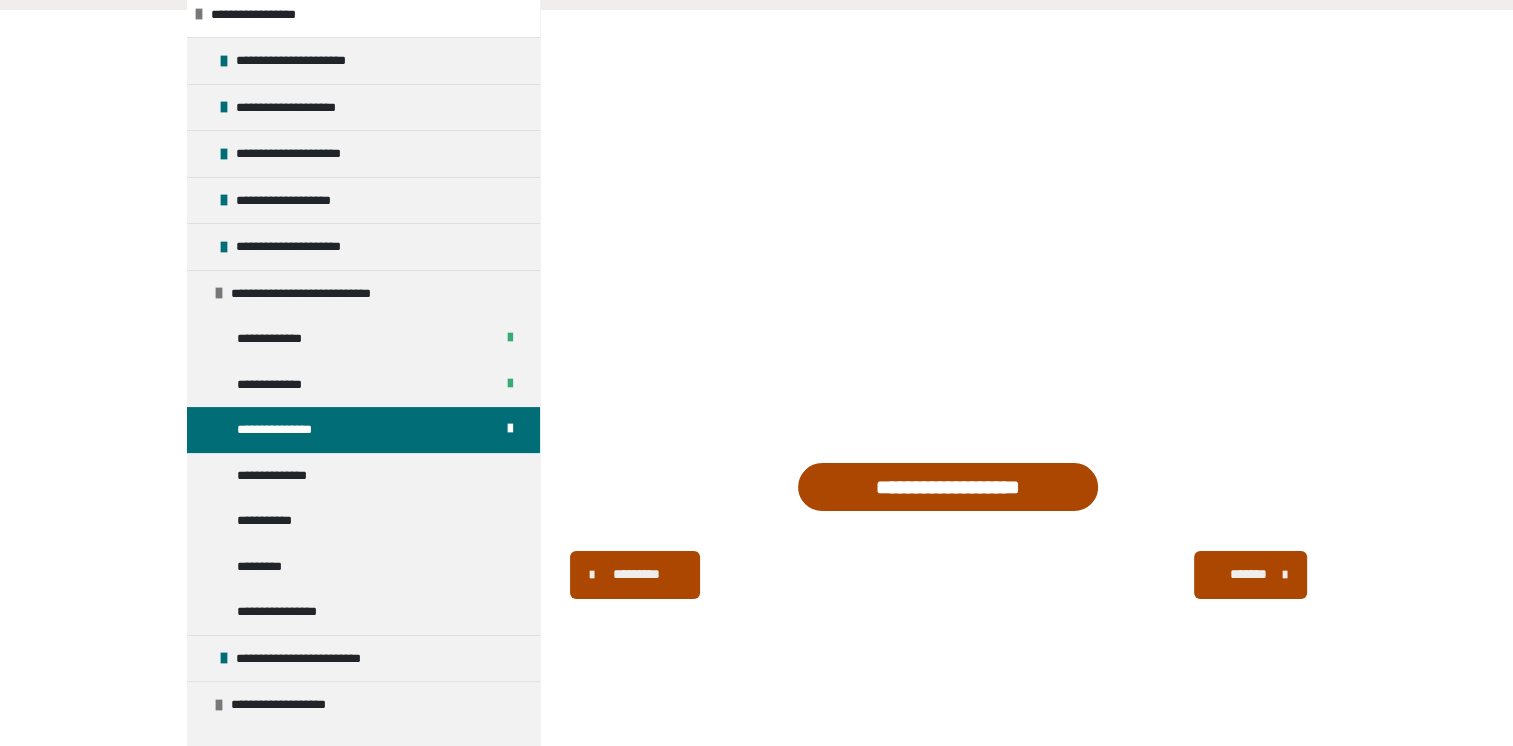 click on "*******" at bounding box center [1250, 575] 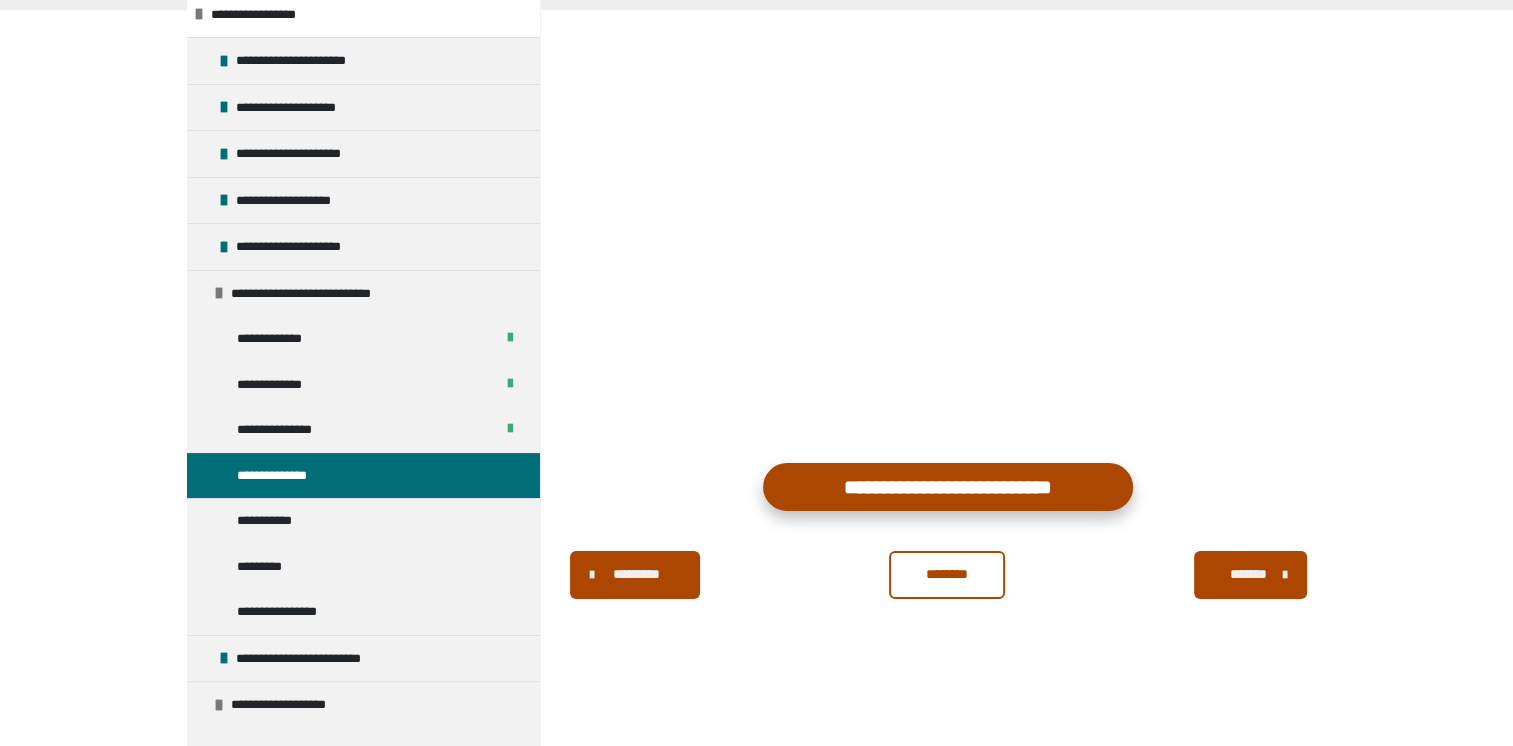 click on "**********" at bounding box center [948, 486] 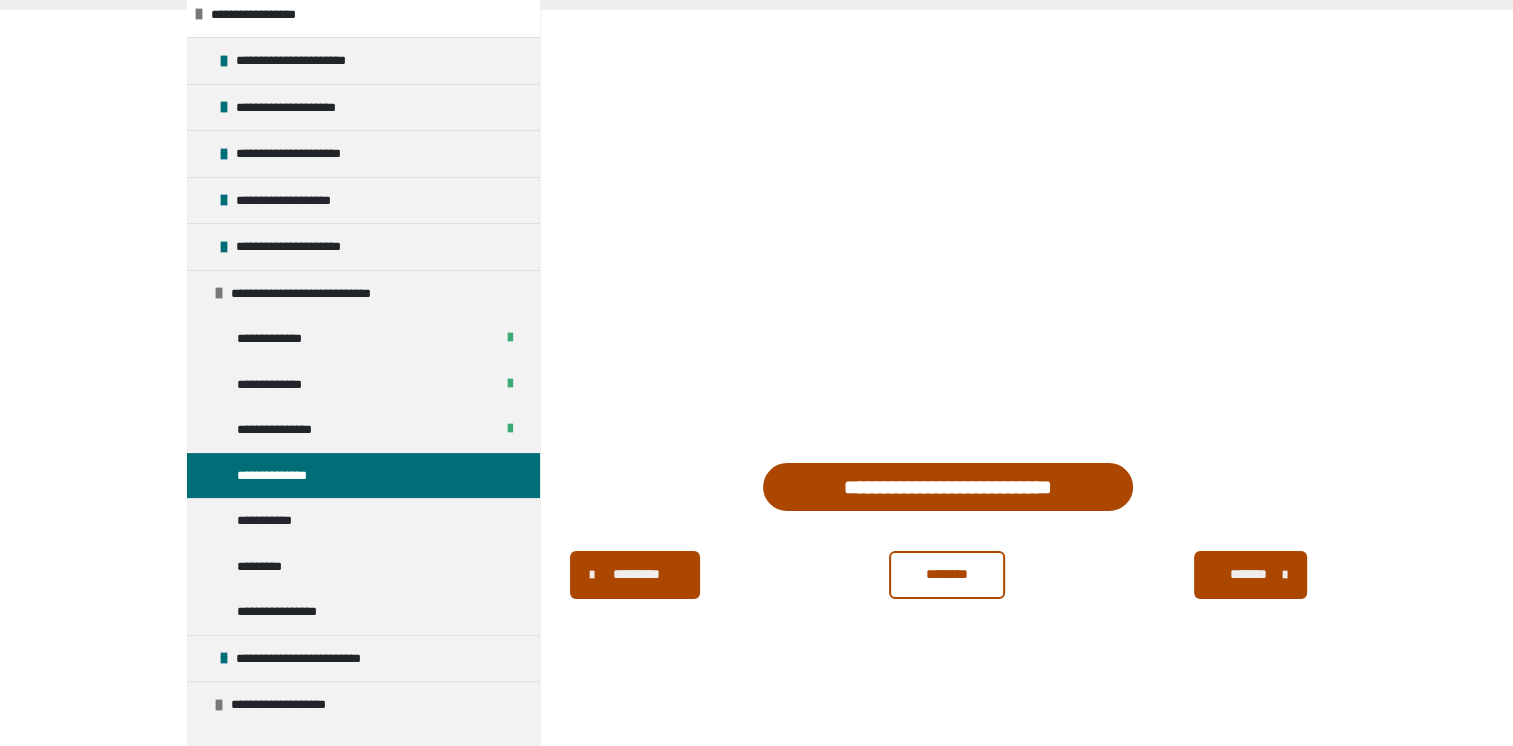 drag, startPoint x: 944, startPoint y: 574, endPoint x: 956, endPoint y: 574, distance: 12 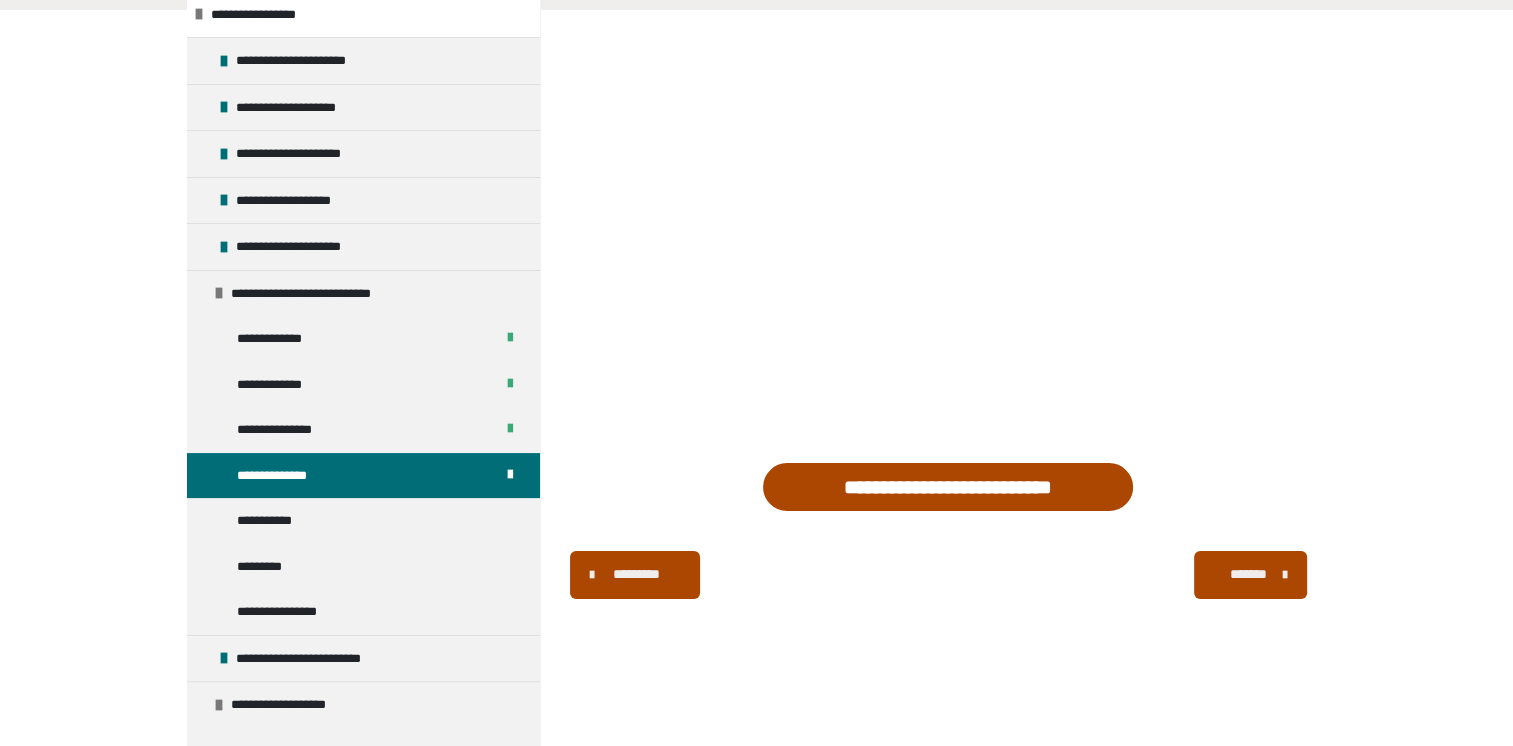 click on "*******" at bounding box center (1248, 574) 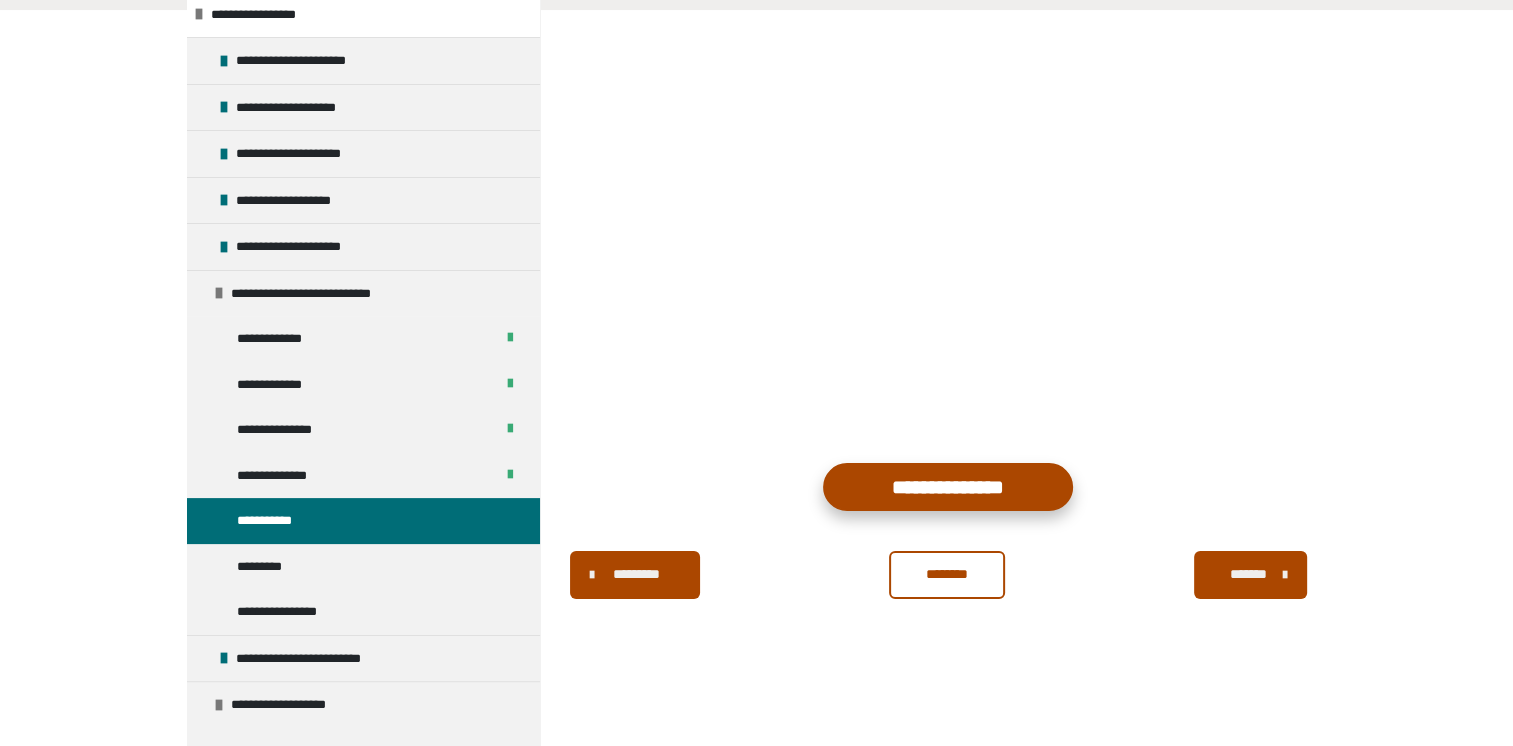 click on "**********" at bounding box center [948, 486] 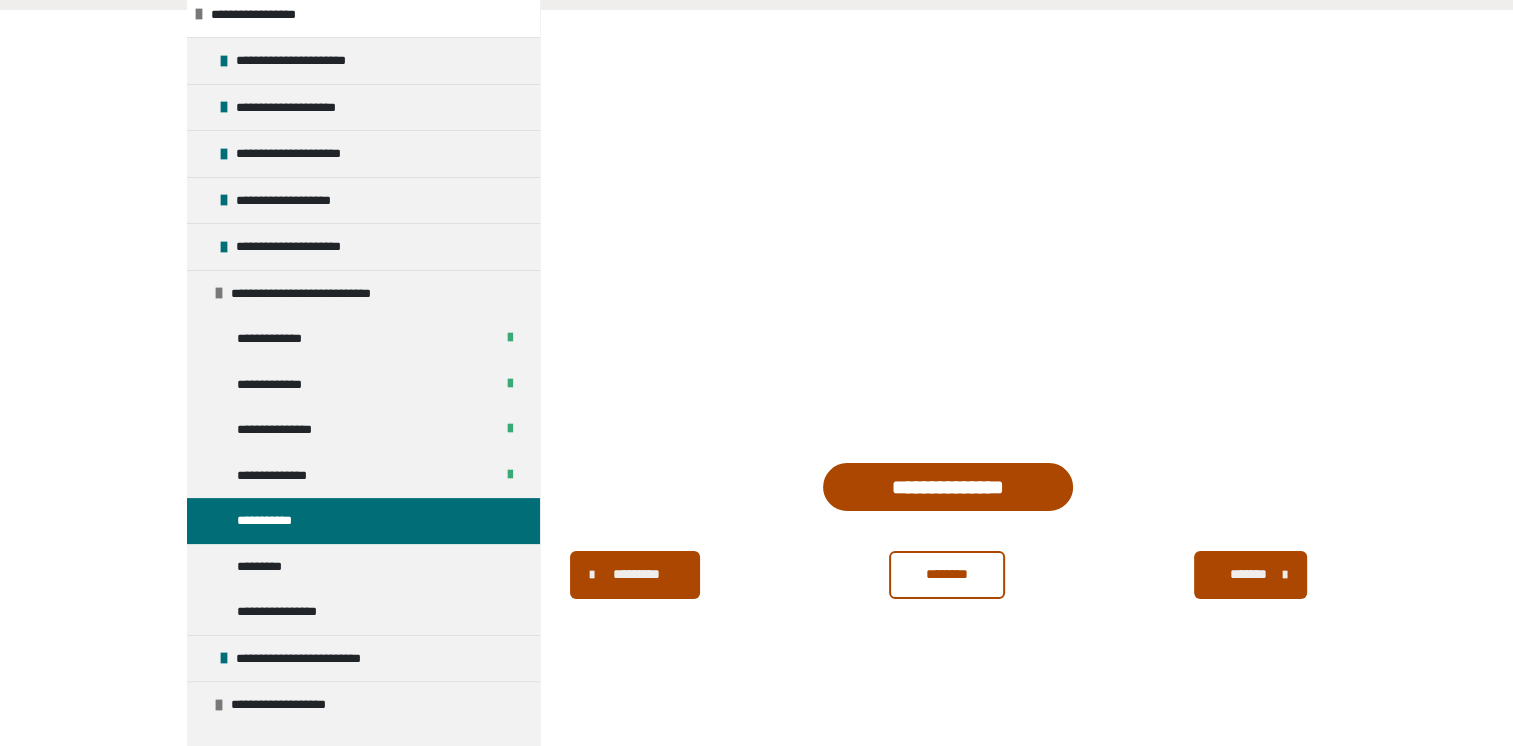 click on "********" at bounding box center [947, 574] 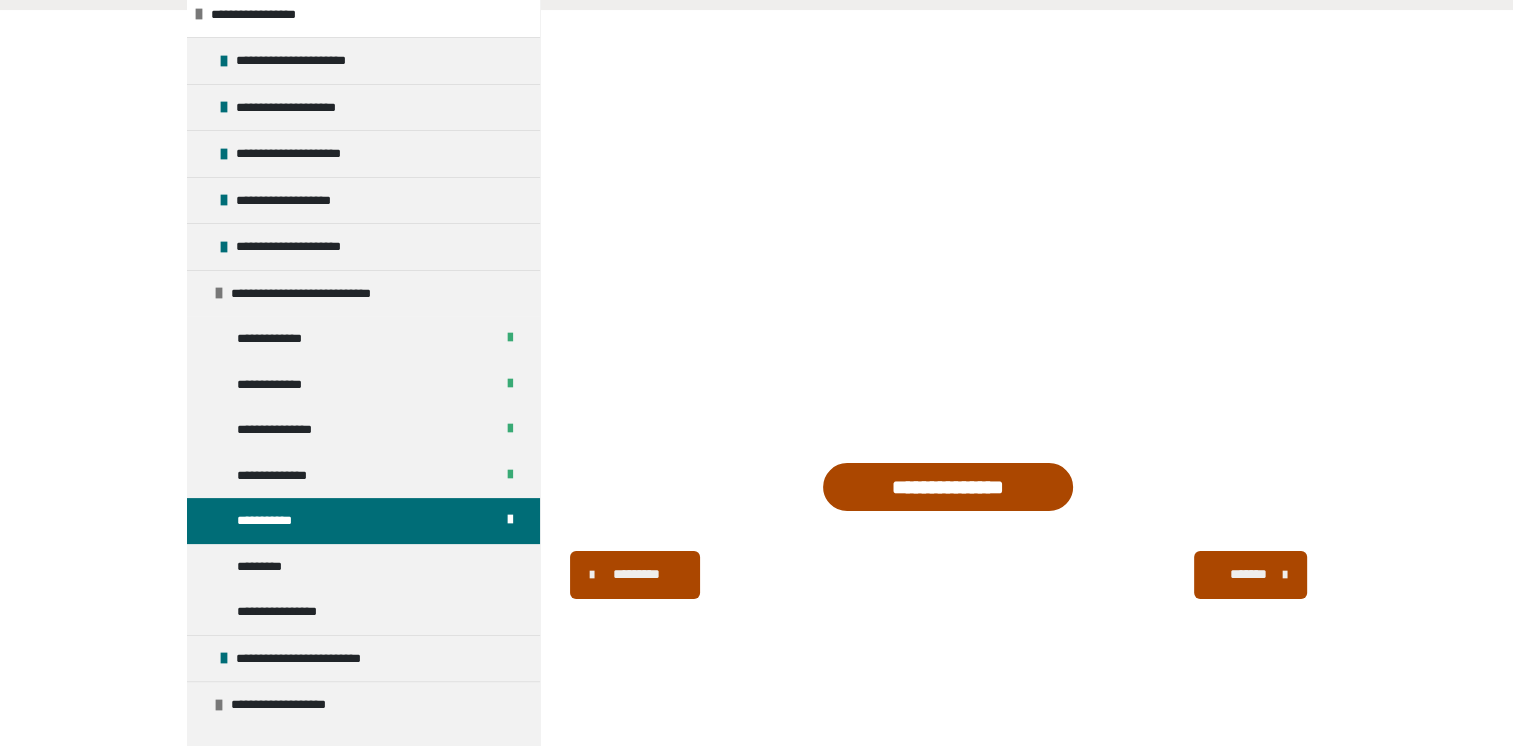 click on "*******" at bounding box center [1248, 574] 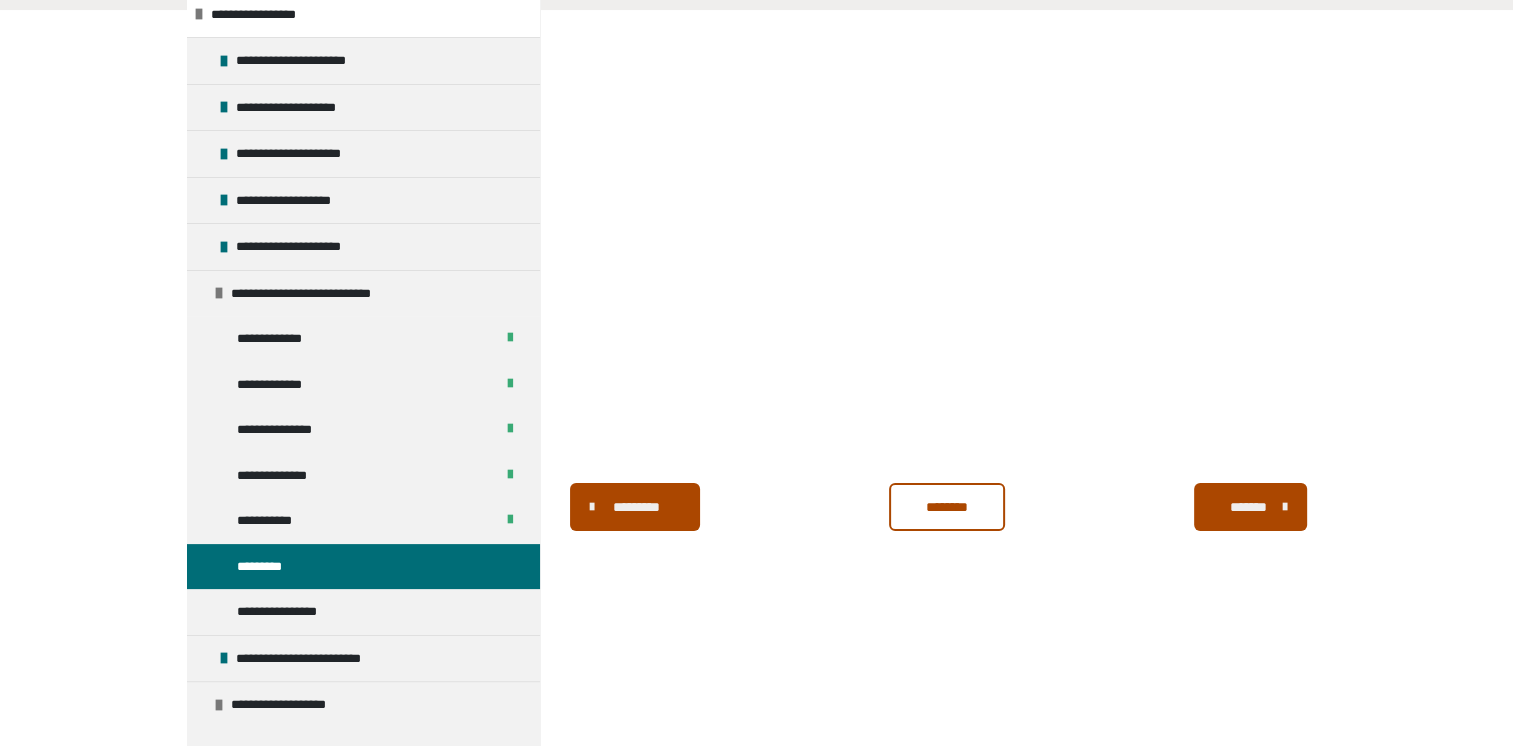 click on "********" at bounding box center [947, 507] 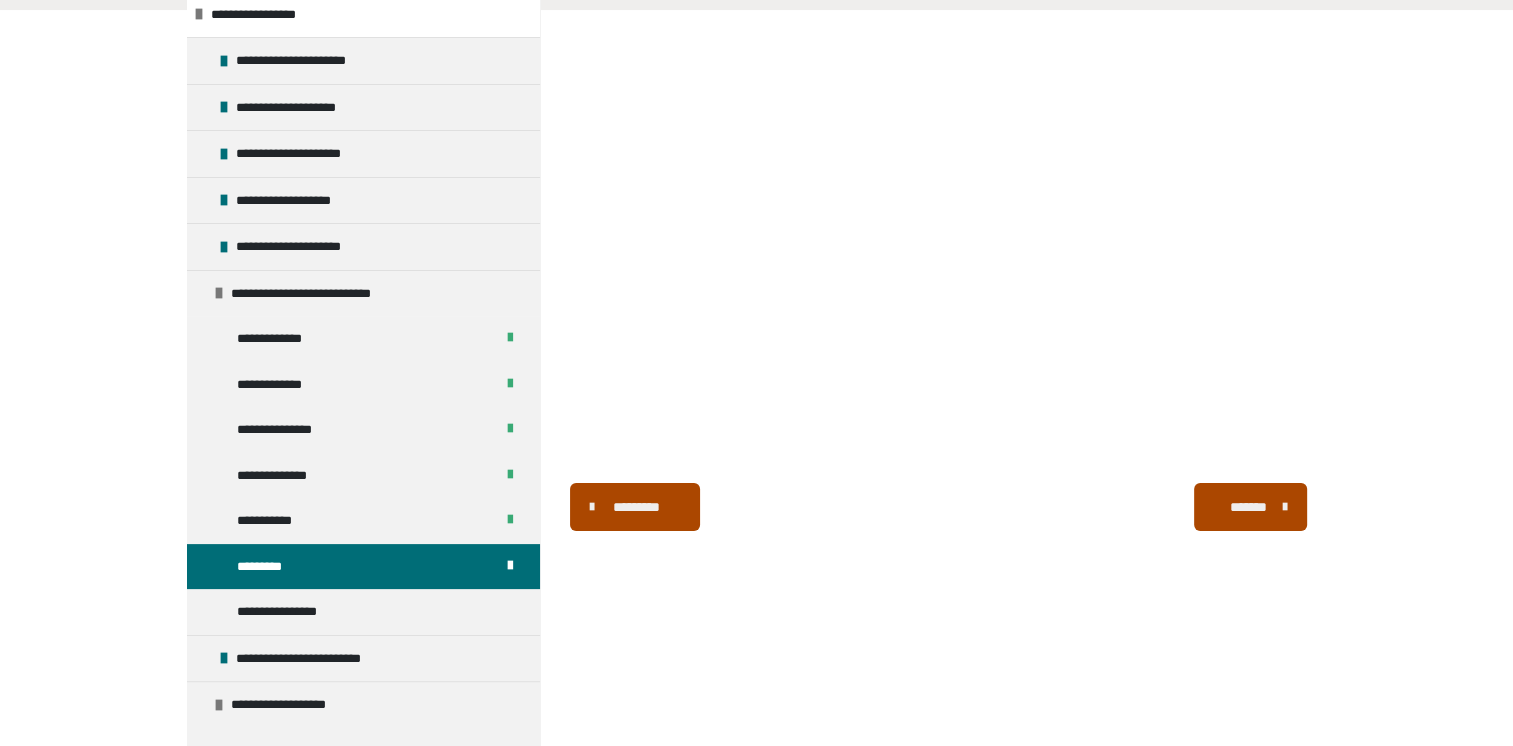 click on "*******" at bounding box center (1248, 507) 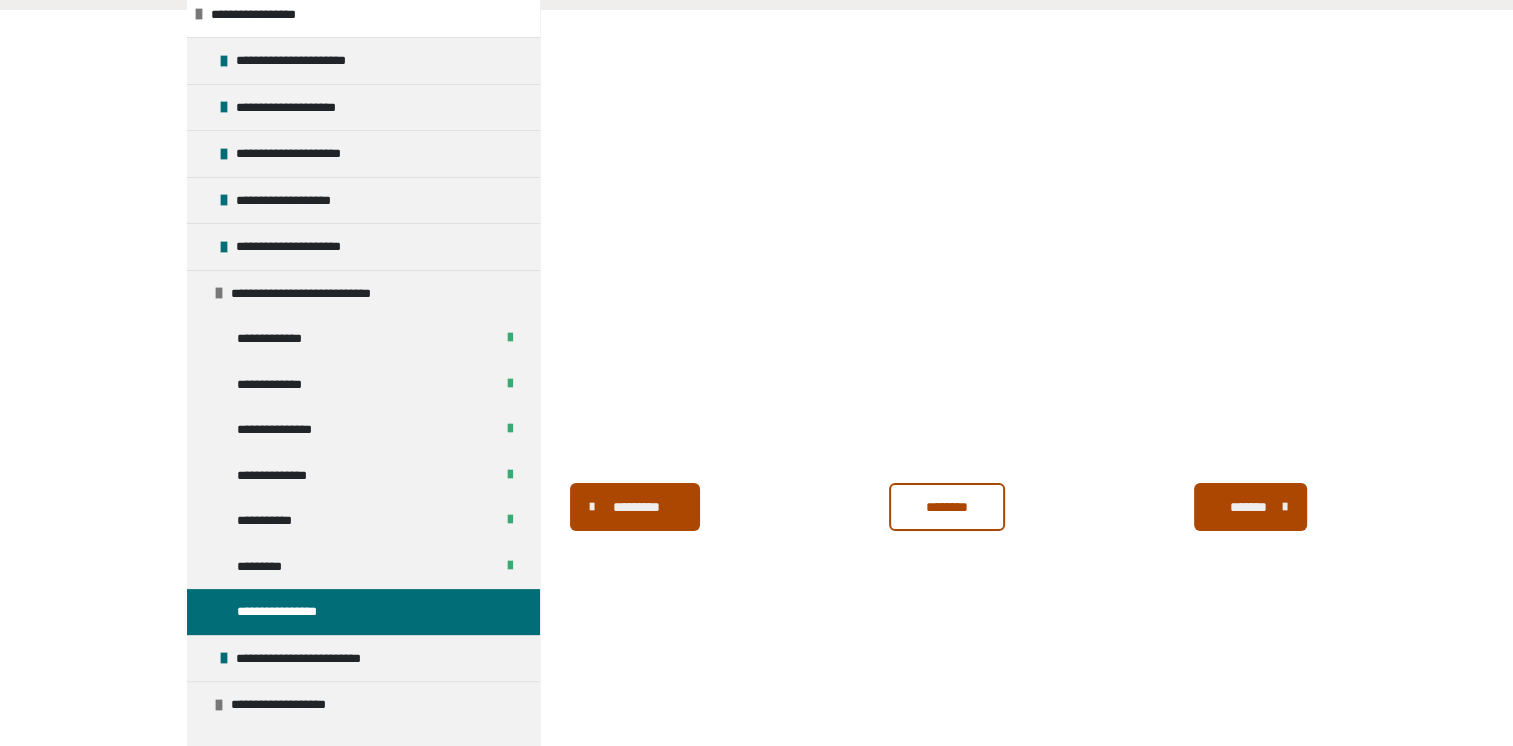 click on "********" at bounding box center [947, 507] 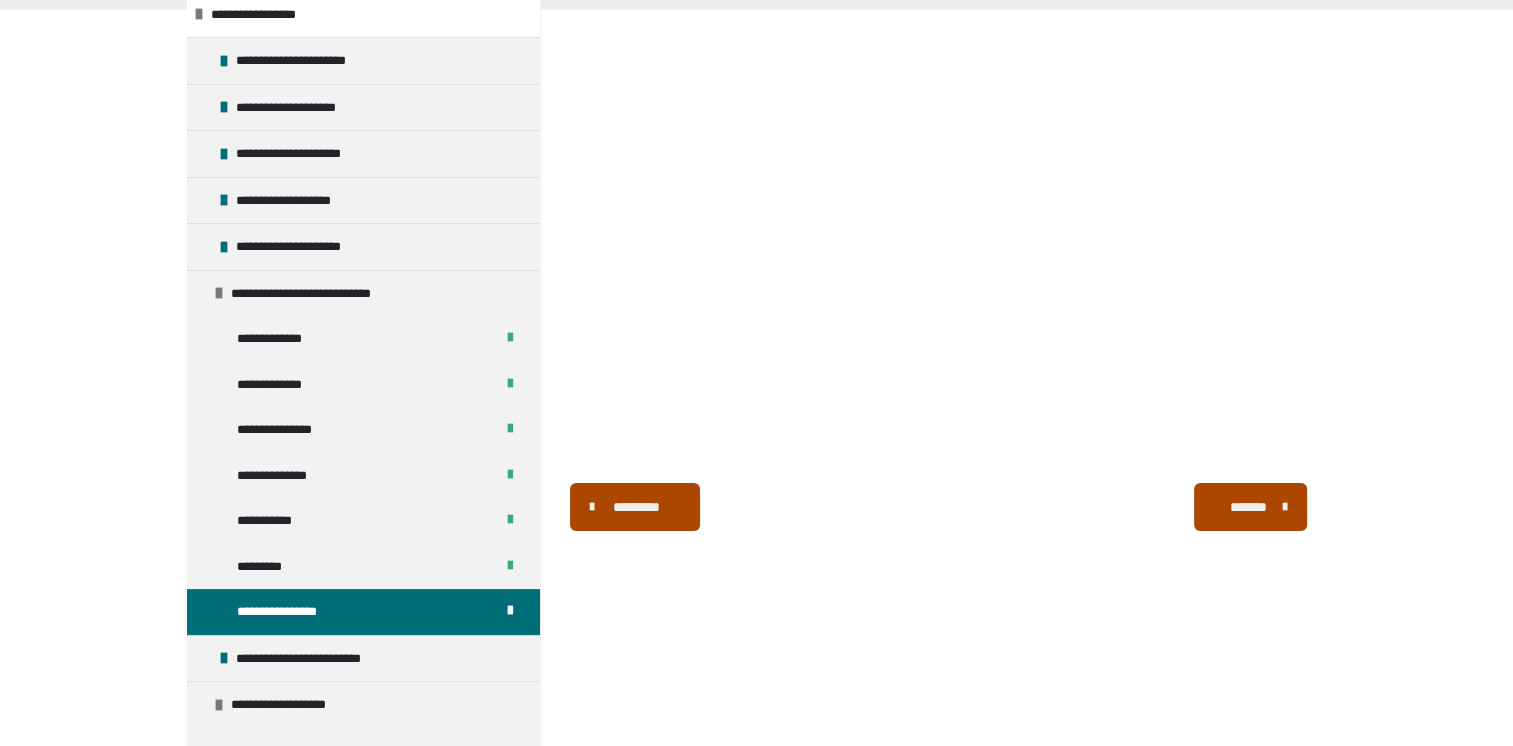 click on "*******" at bounding box center [1250, 507] 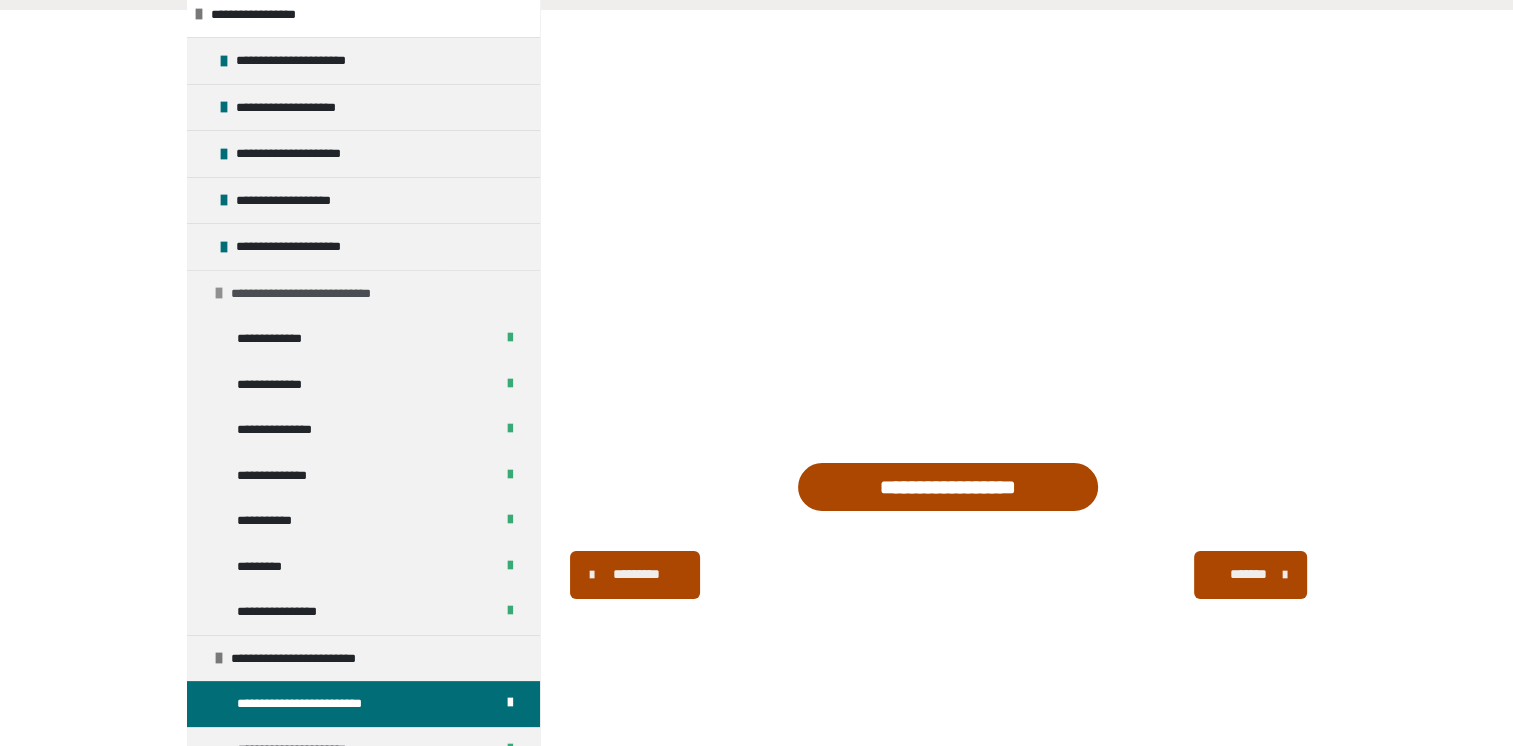 click at bounding box center (219, 293) 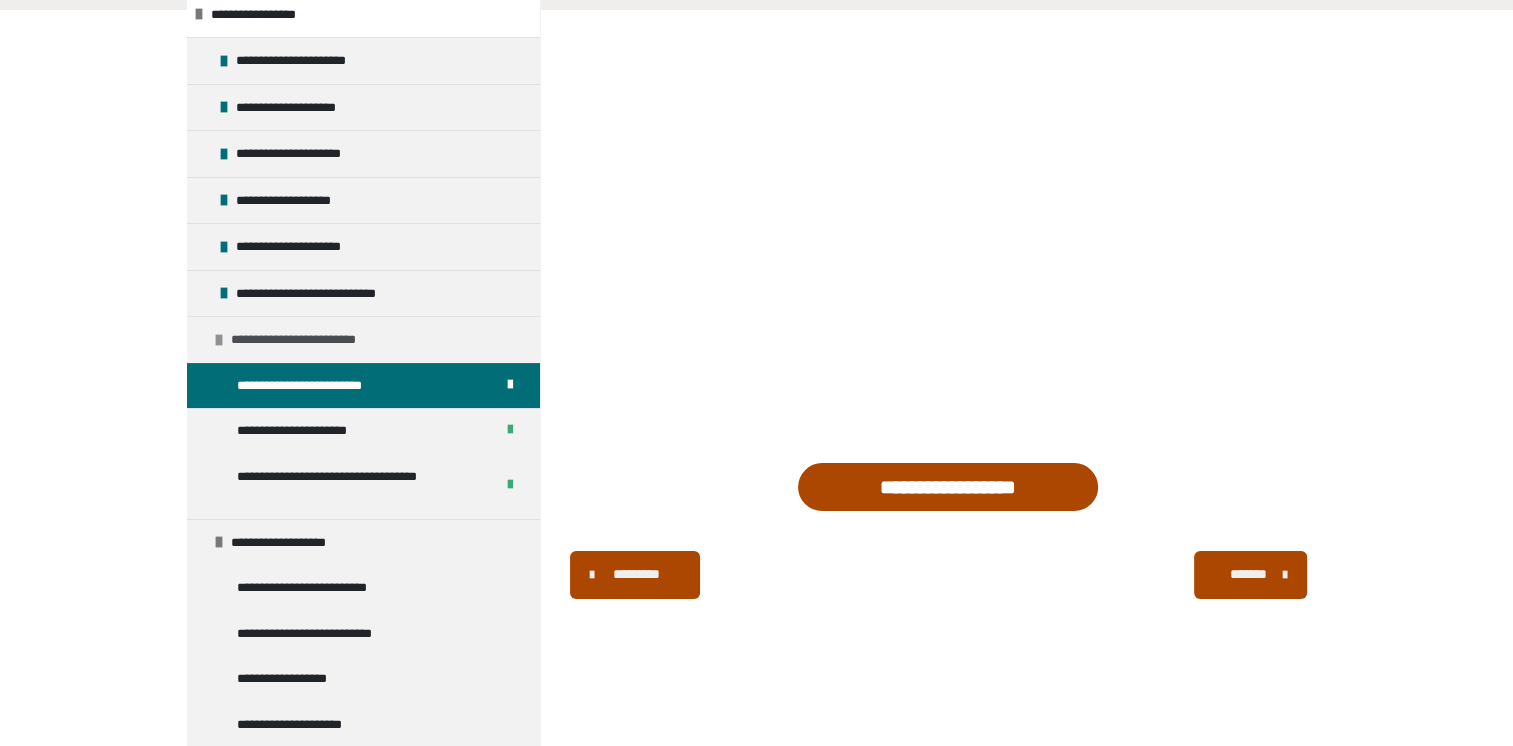 click at bounding box center (219, 340) 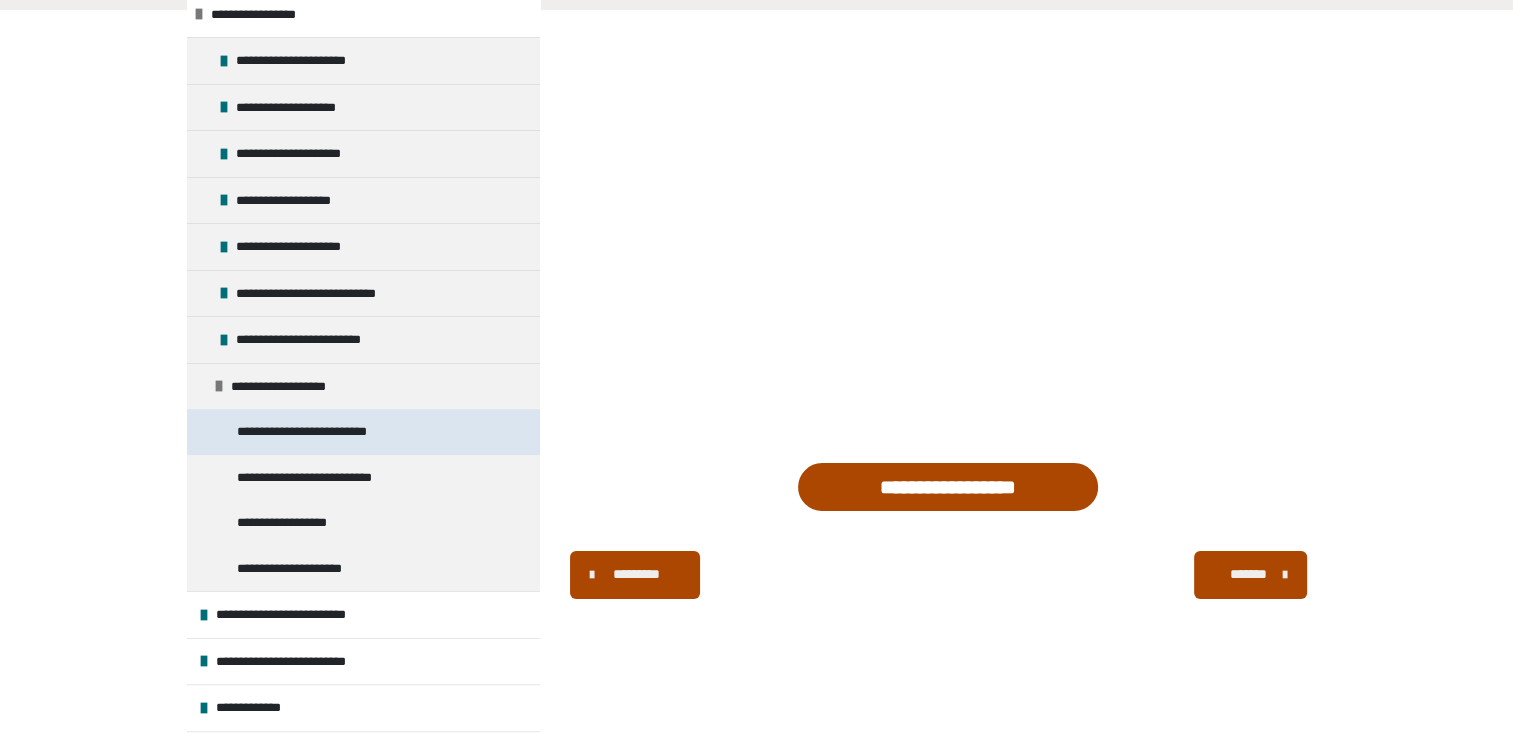 click on "**********" at bounding box center (329, 432) 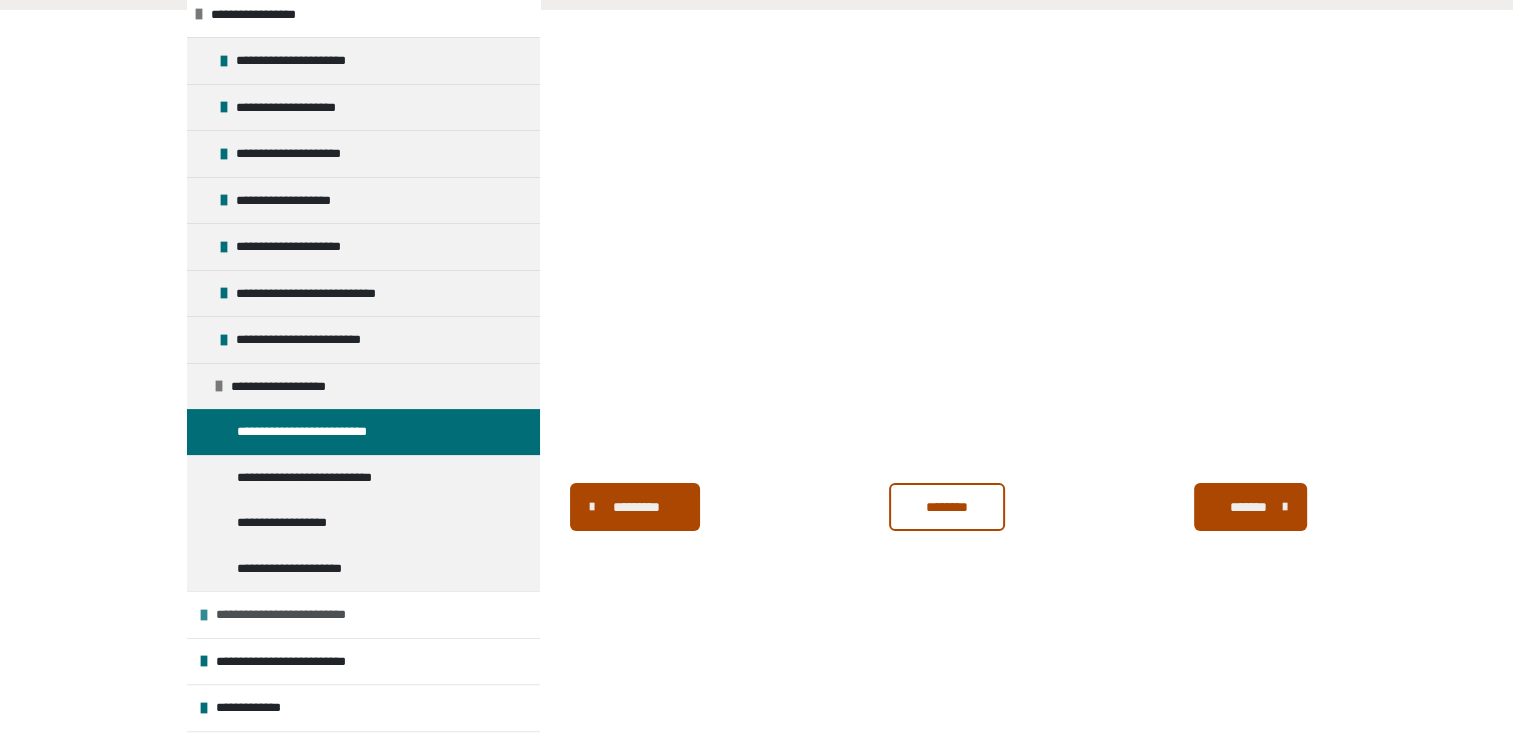 click on "**********" at bounding box center [303, 615] 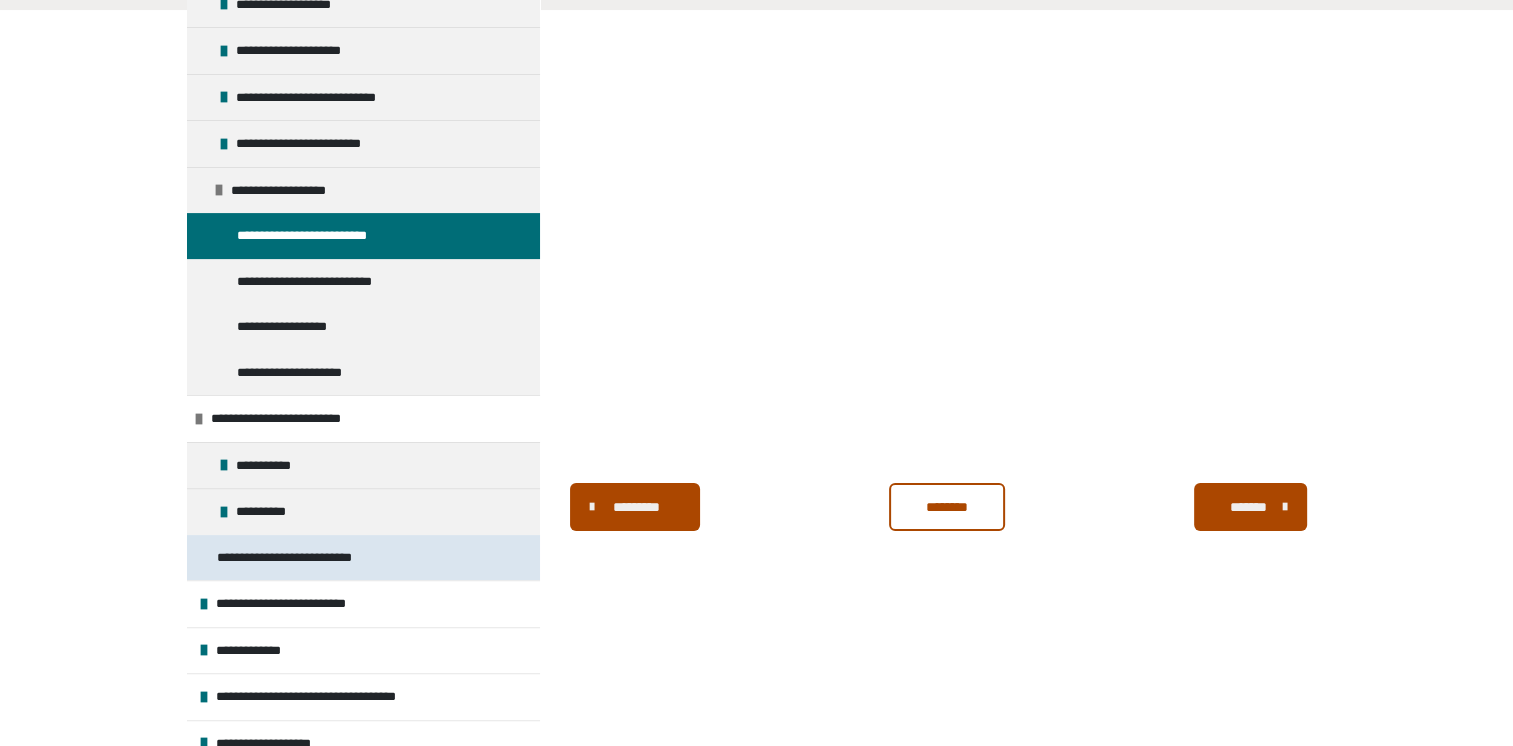 scroll, scrollTop: 500, scrollLeft: 0, axis: vertical 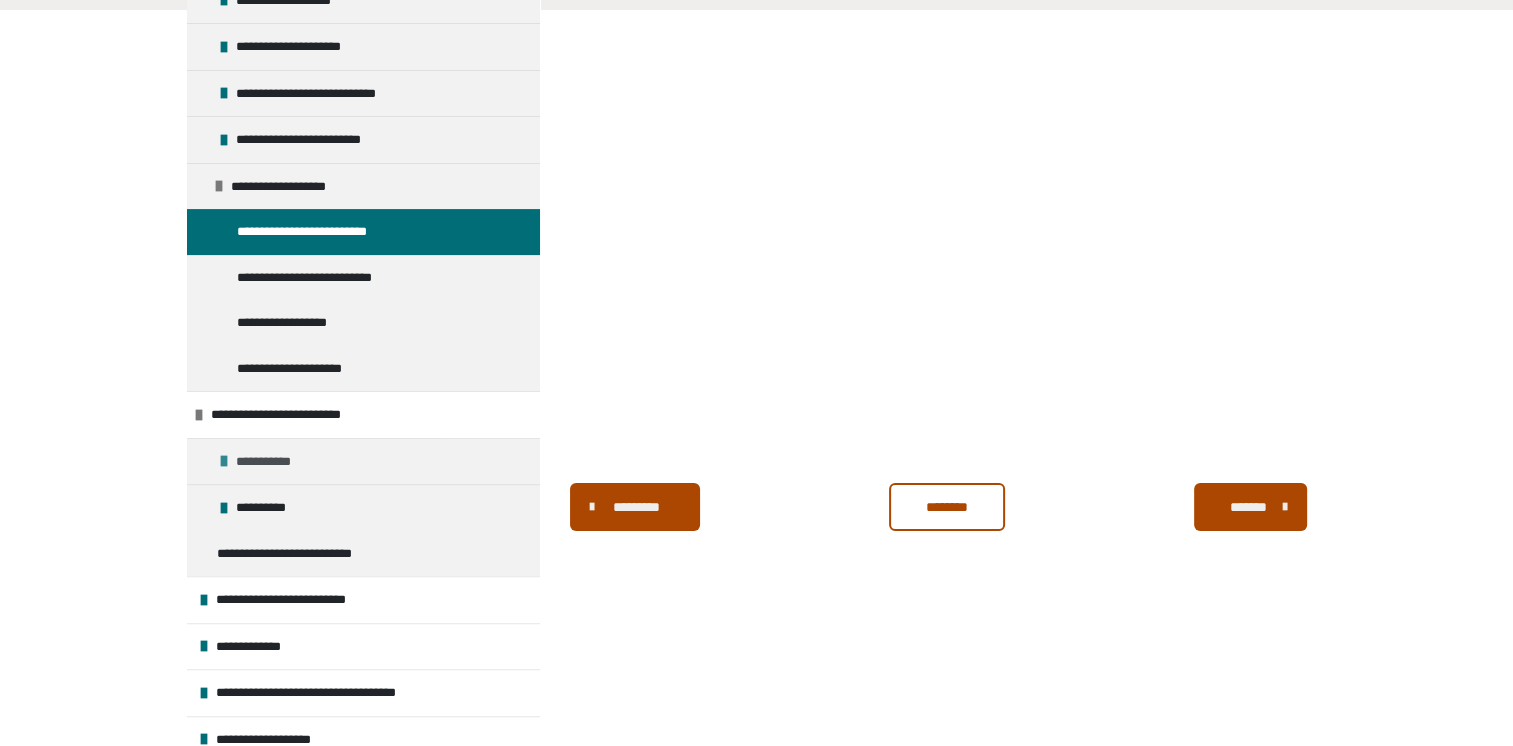 click on "**********" at bounding box center (363, 461) 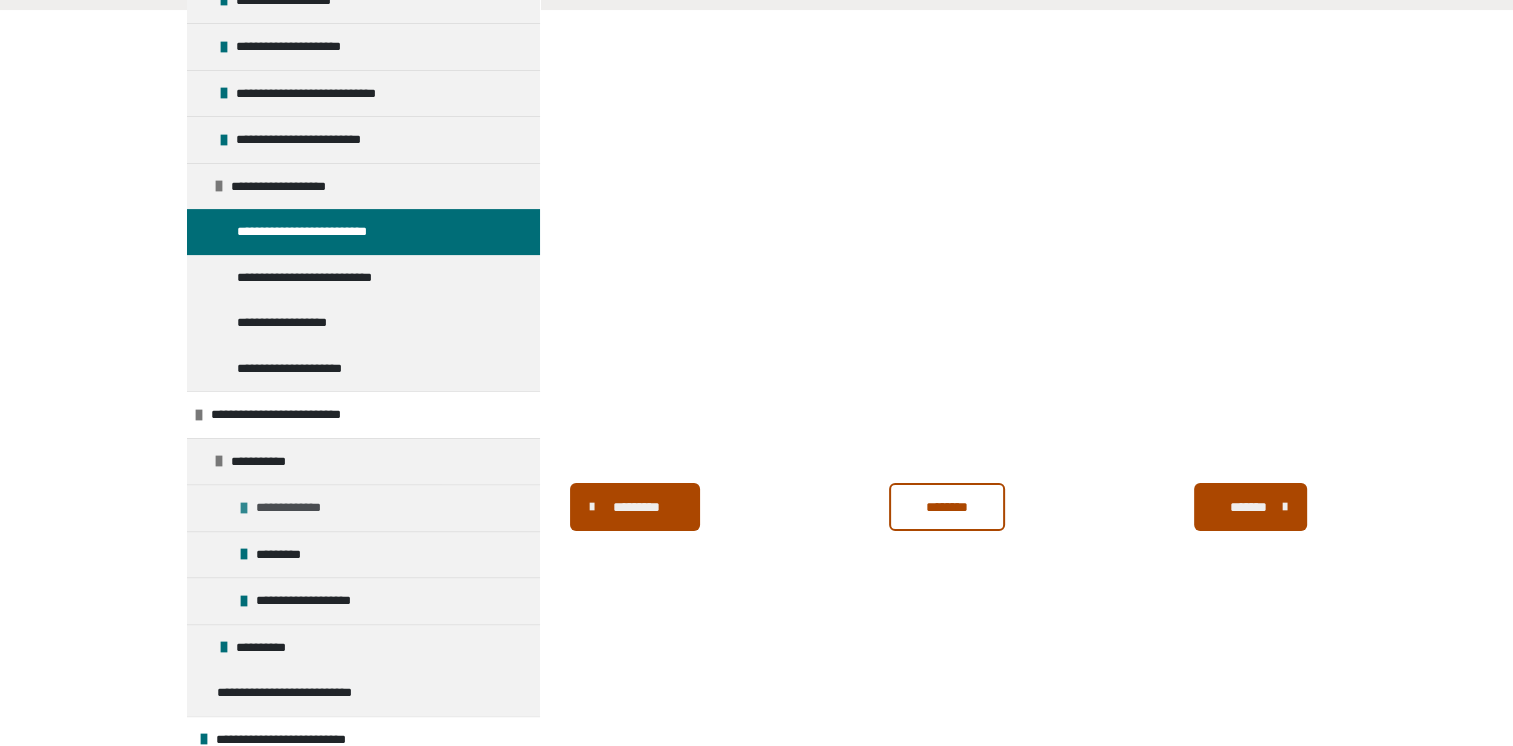 click on "**********" at bounding box center [298, 508] 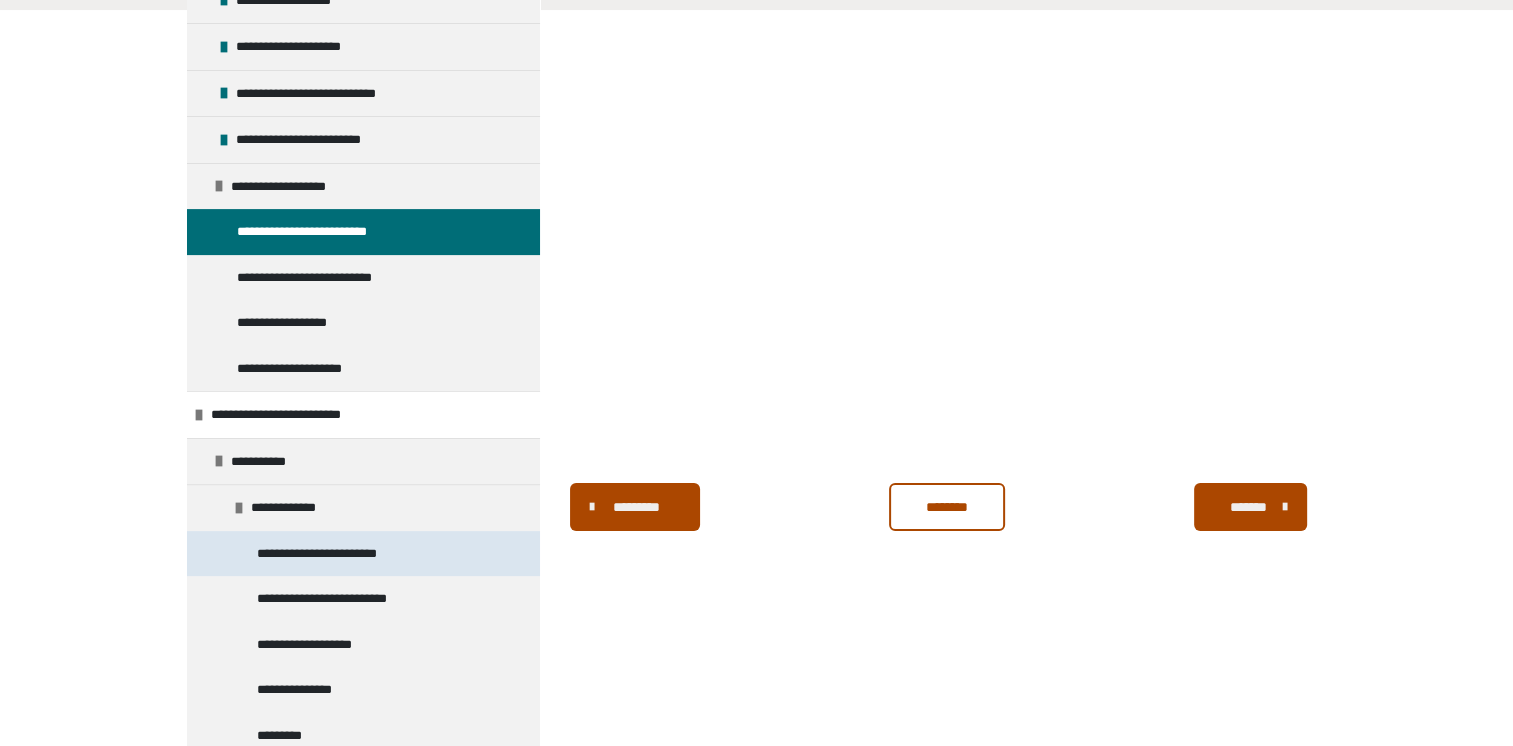 click on "**********" at bounding box center [337, 554] 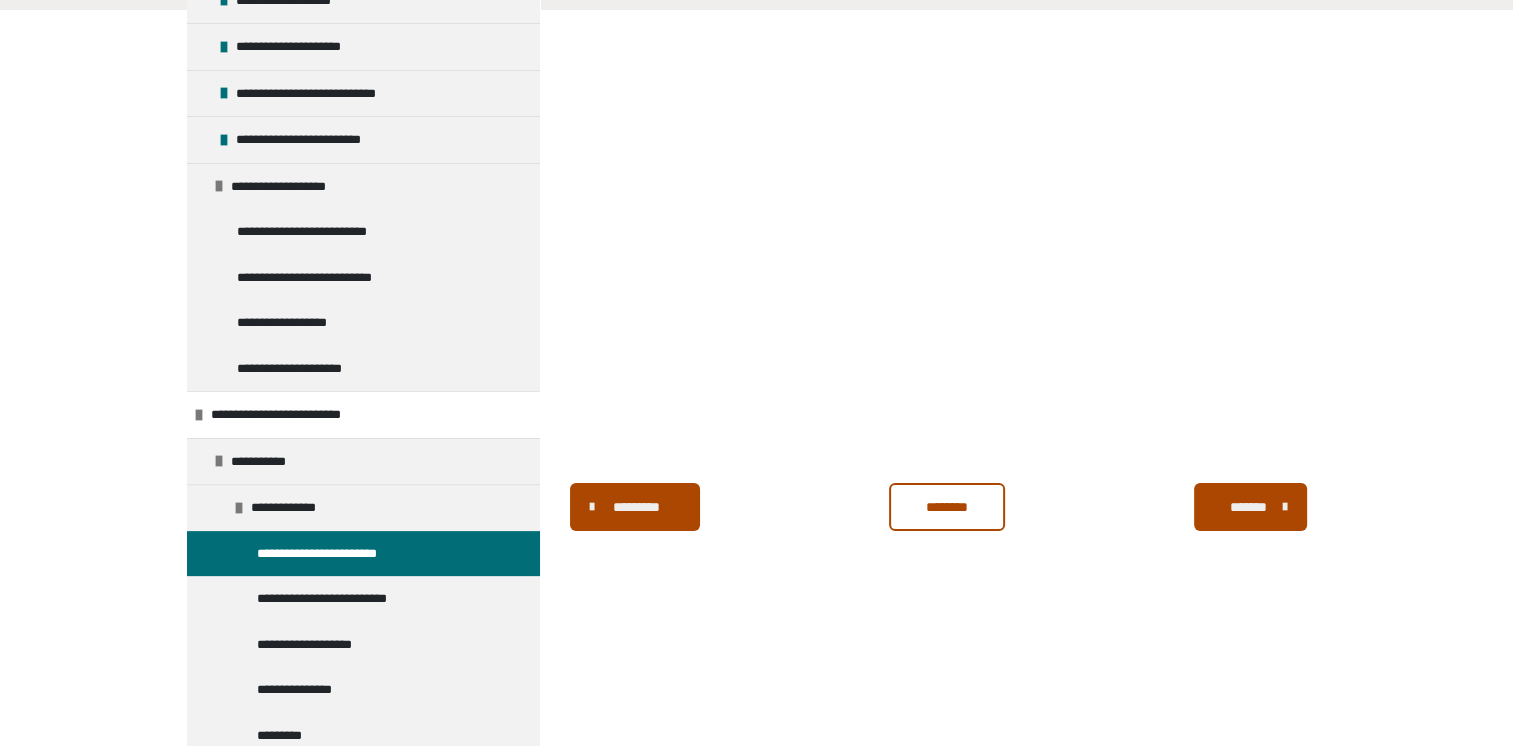 click on "********" at bounding box center (947, 507) 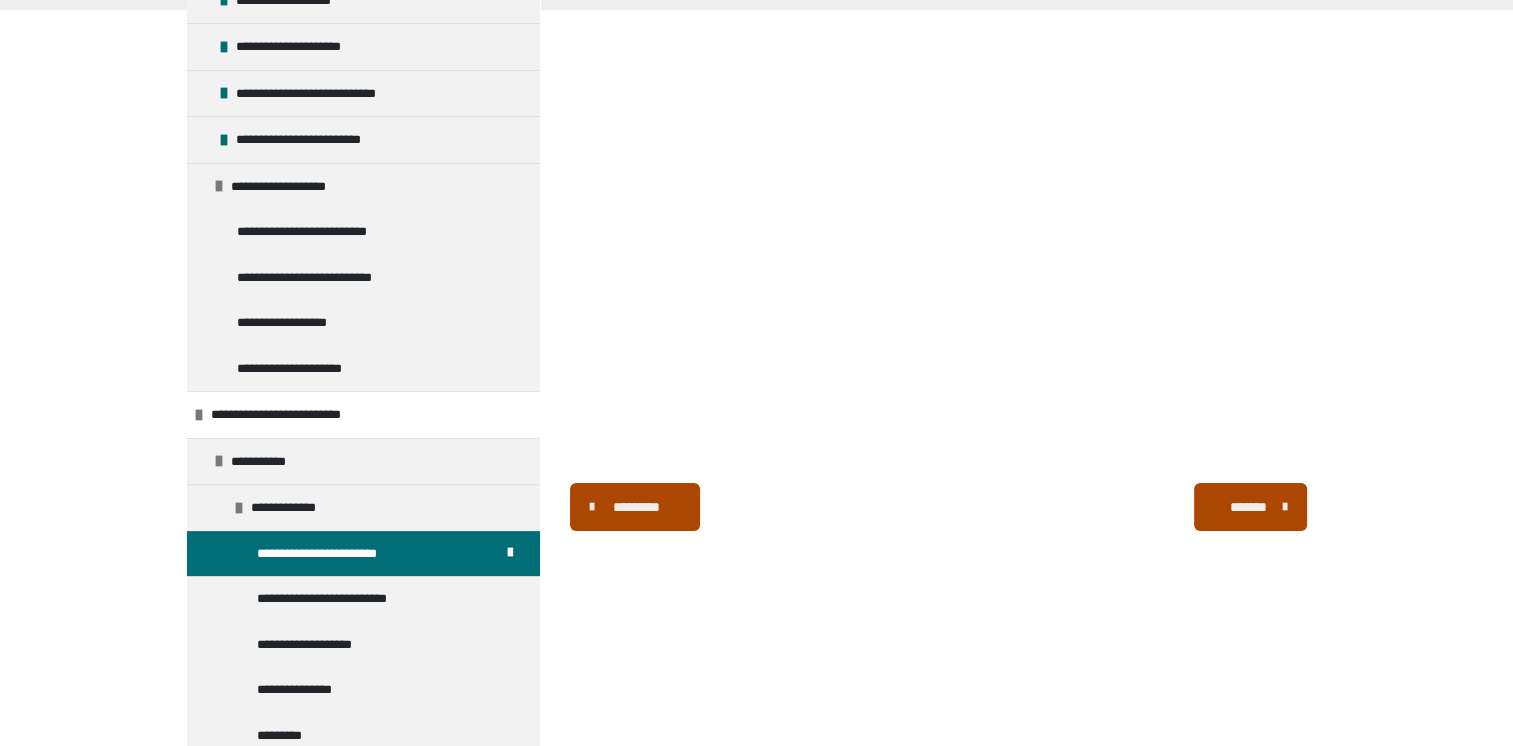 click on "*******" at bounding box center (1248, 507) 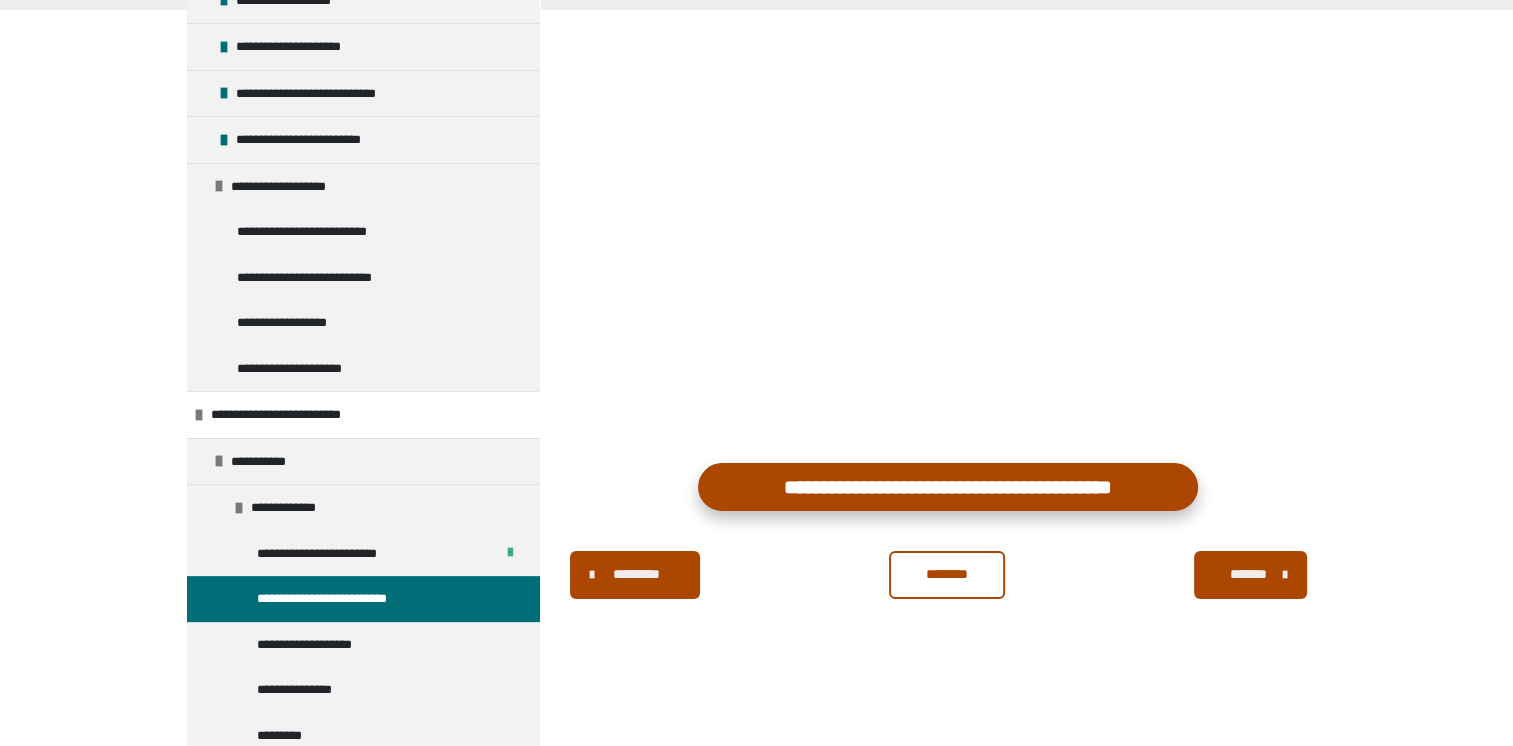 click on "**********" at bounding box center (948, 486) 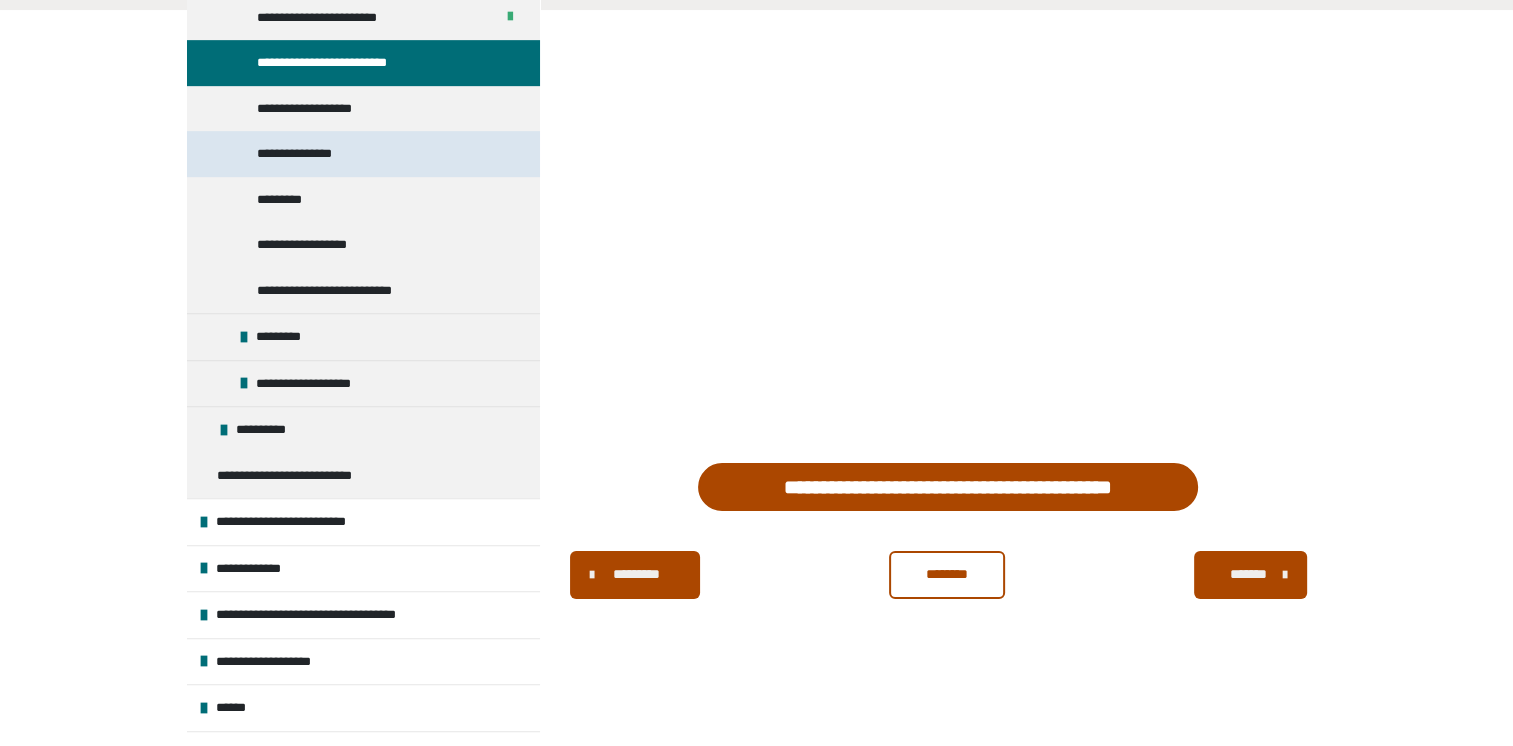 scroll, scrollTop: 1056, scrollLeft: 0, axis: vertical 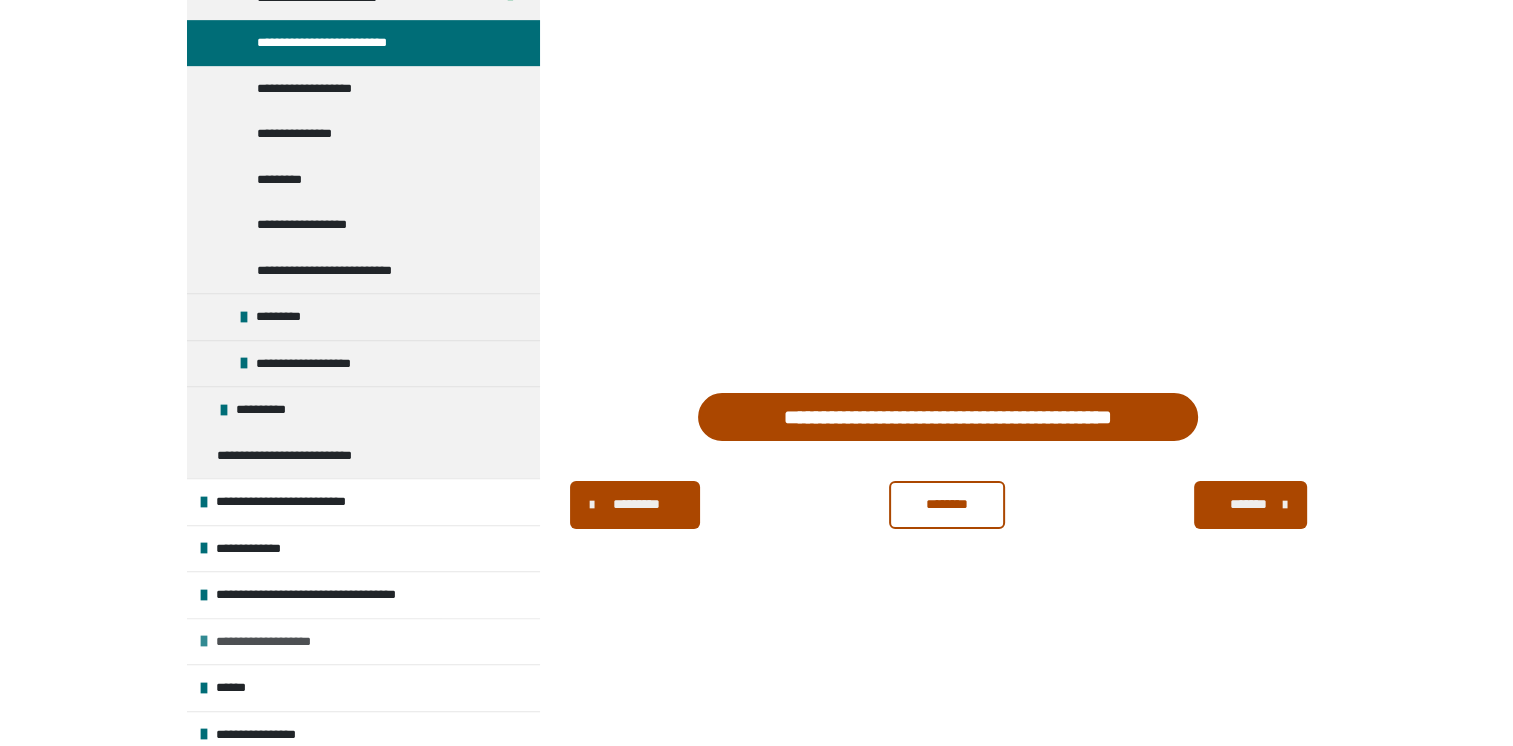 click at bounding box center (204, 688) 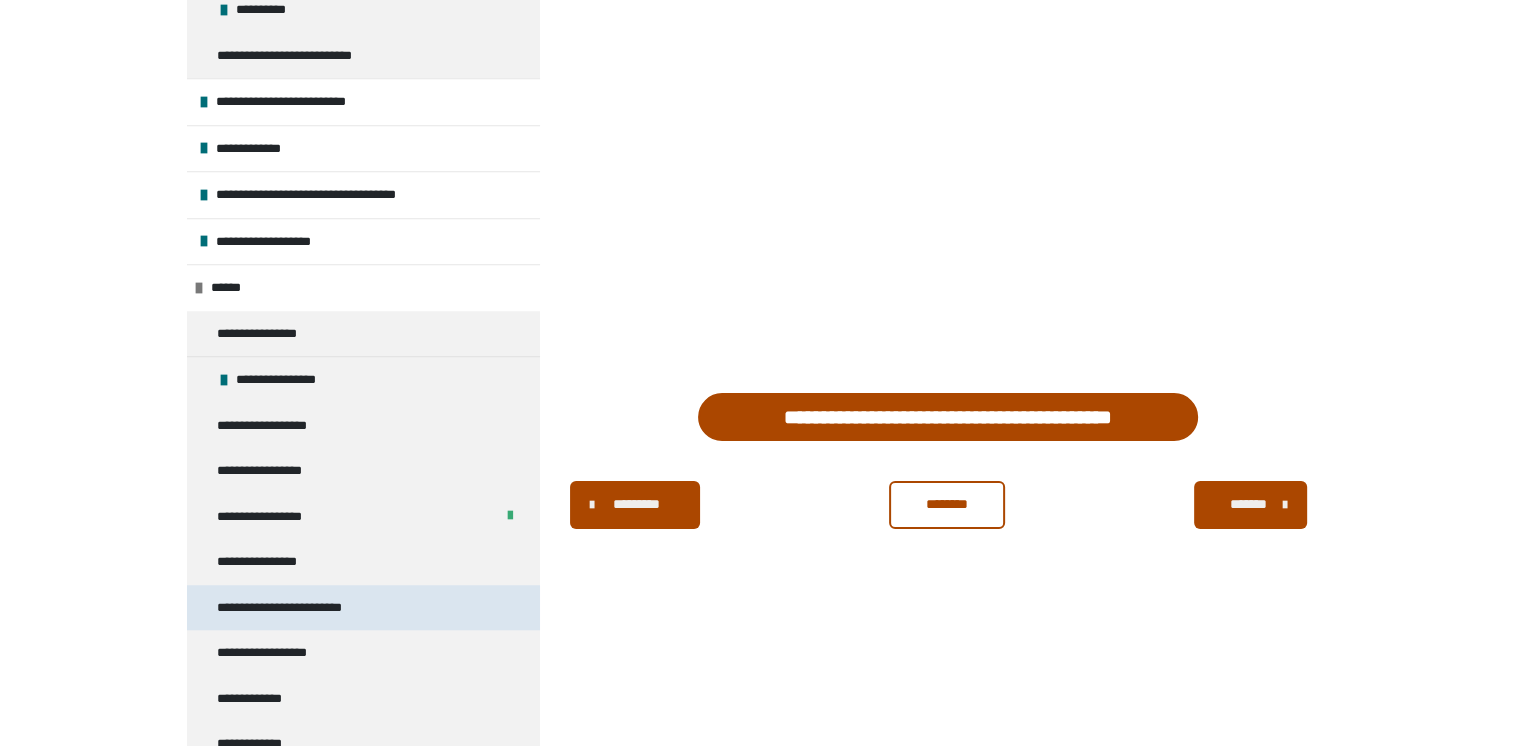 scroll, scrollTop: 1512, scrollLeft: 0, axis: vertical 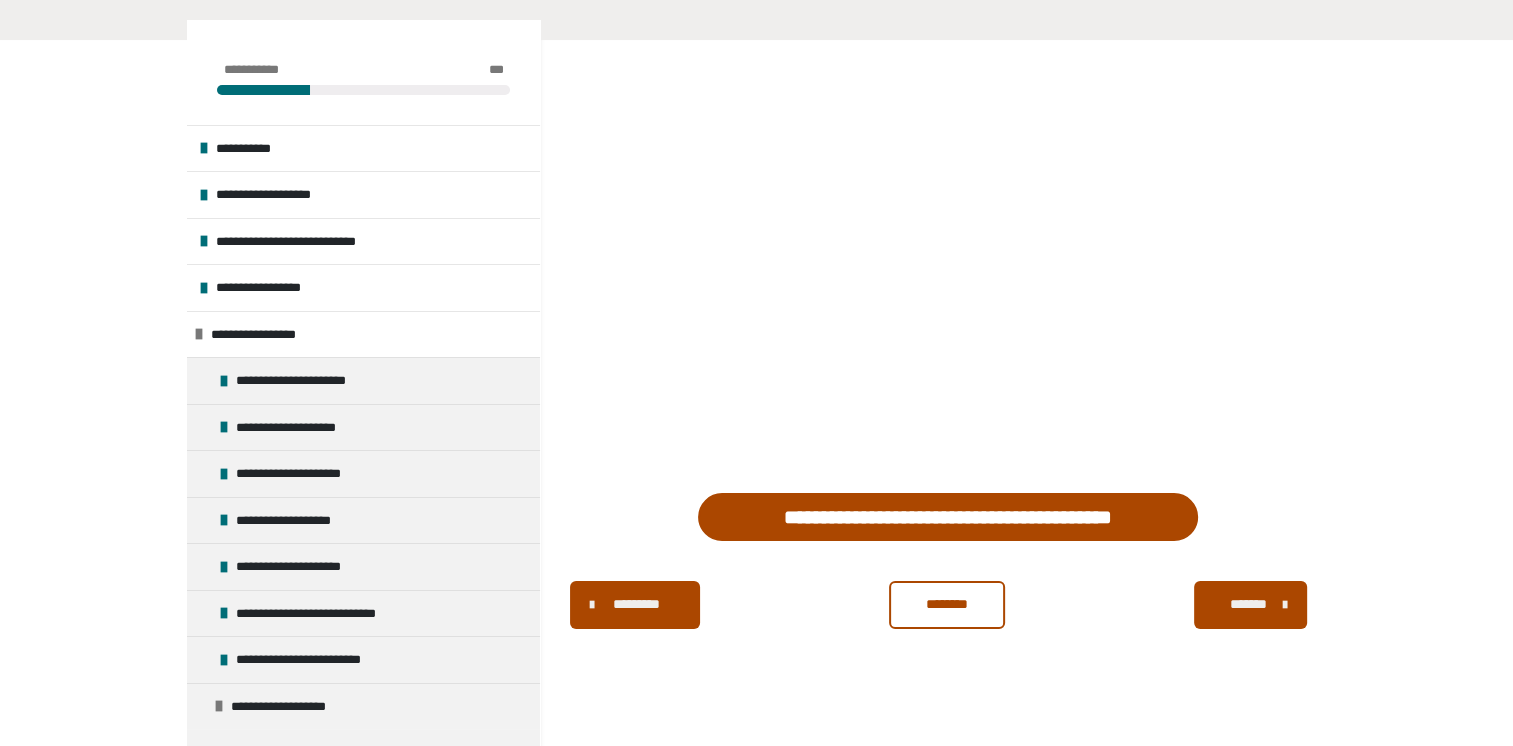 click on "********" at bounding box center [947, 604] 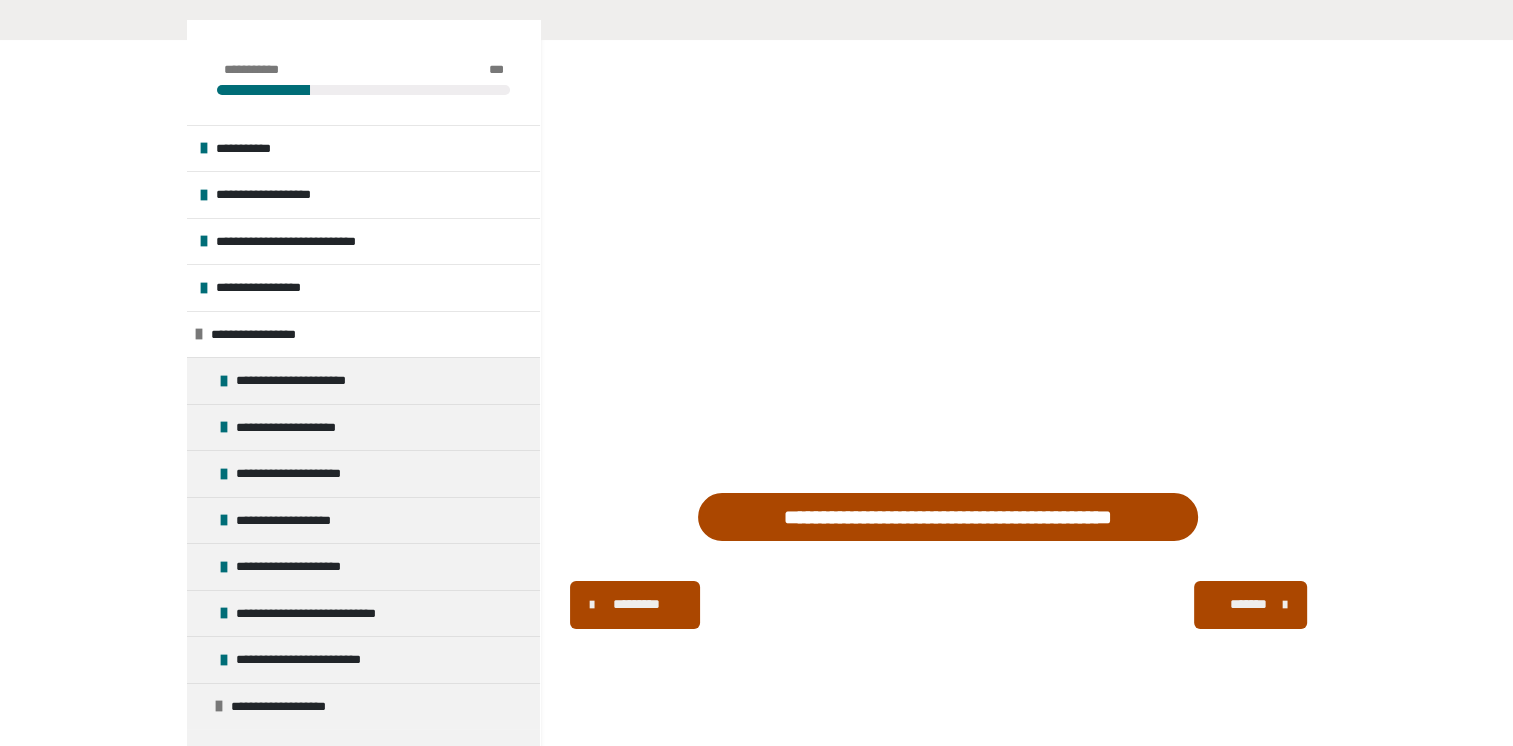 click on "*******" at bounding box center (1248, 604) 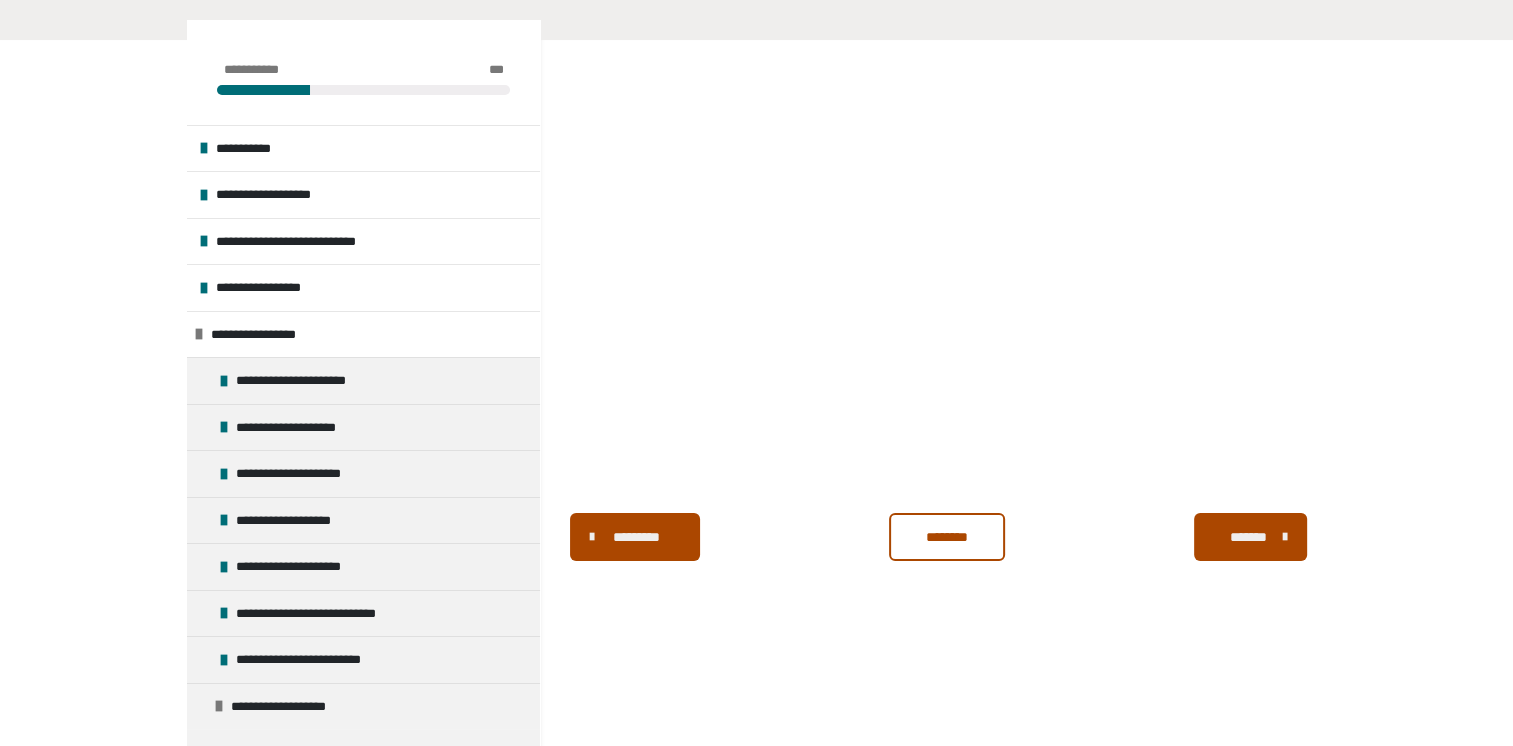 click on "********" at bounding box center (947, 537) 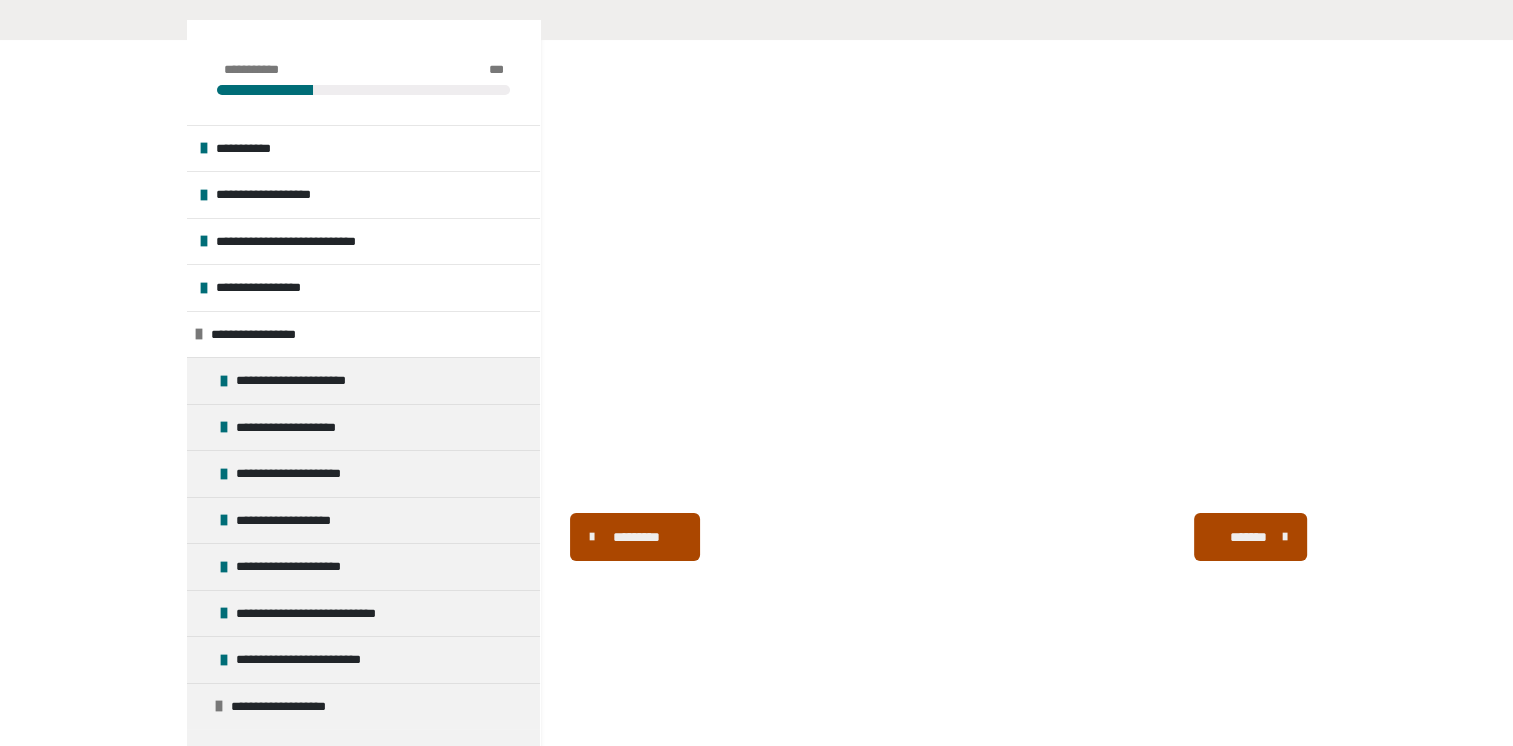 drag, startPoint x: 1271, startPoint y: 526, endPoint x: 1154, endPoint y: 626, distance: 153.91231 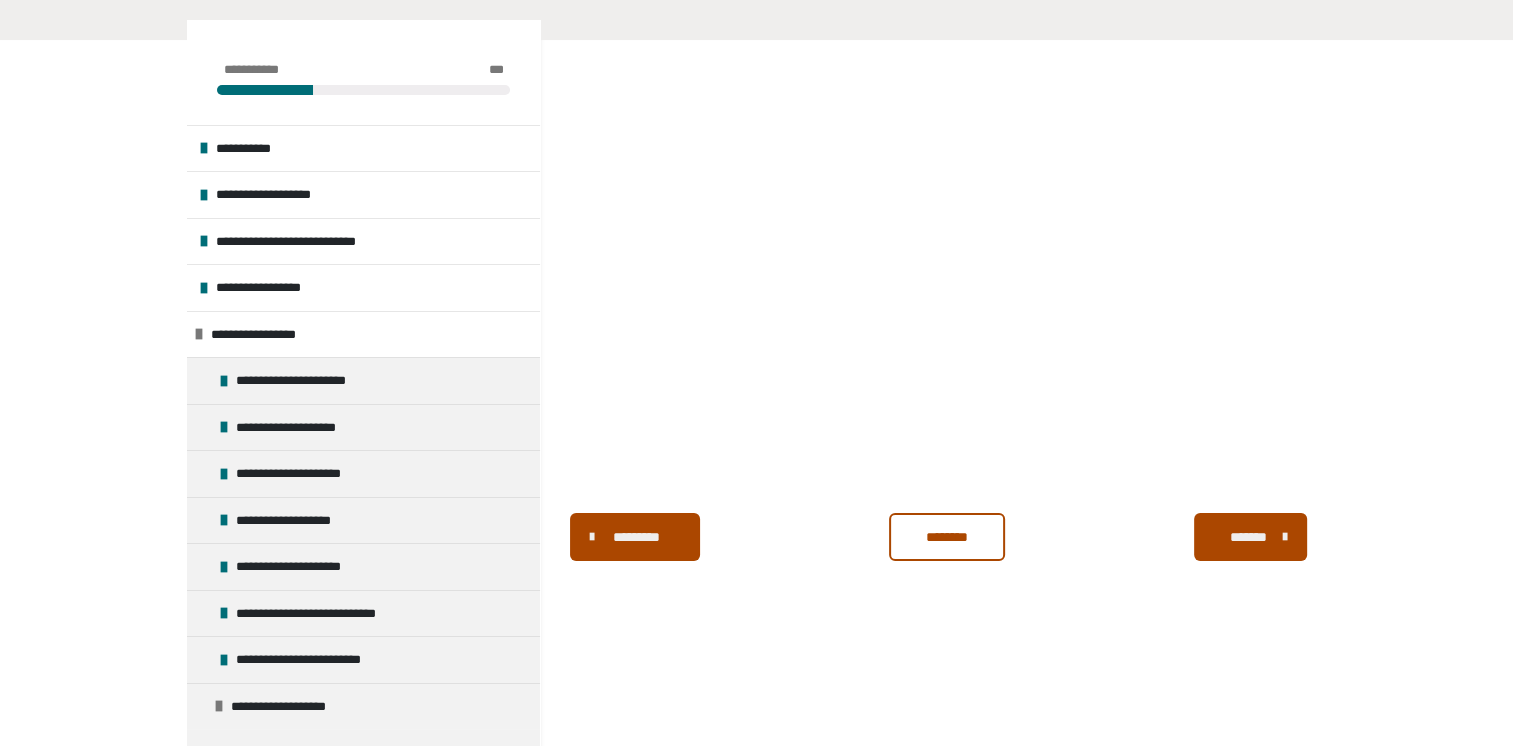 click on "********" at bounding box center (947, 537) 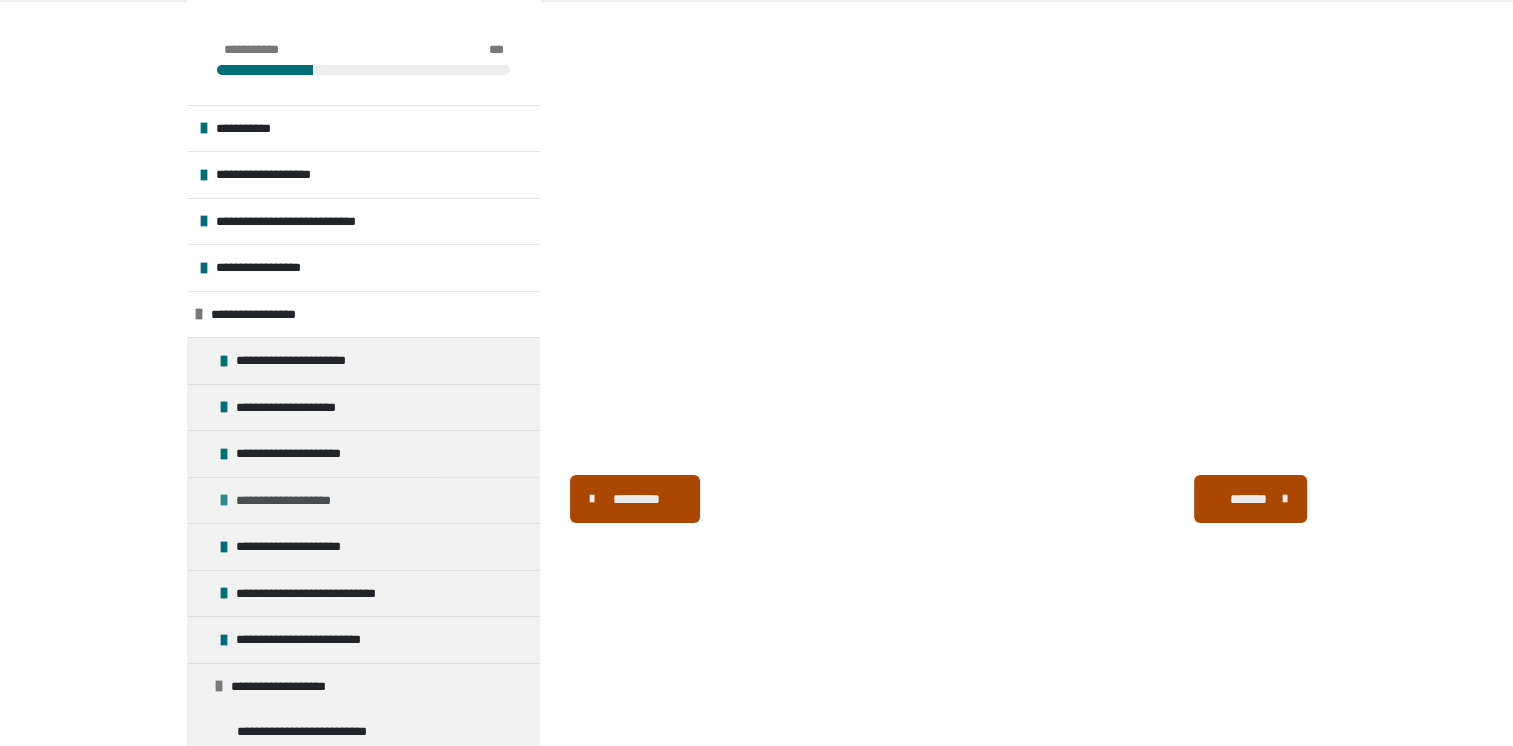 scroll, scrollTop: 340, scrollLeft: 0, axis: vertical 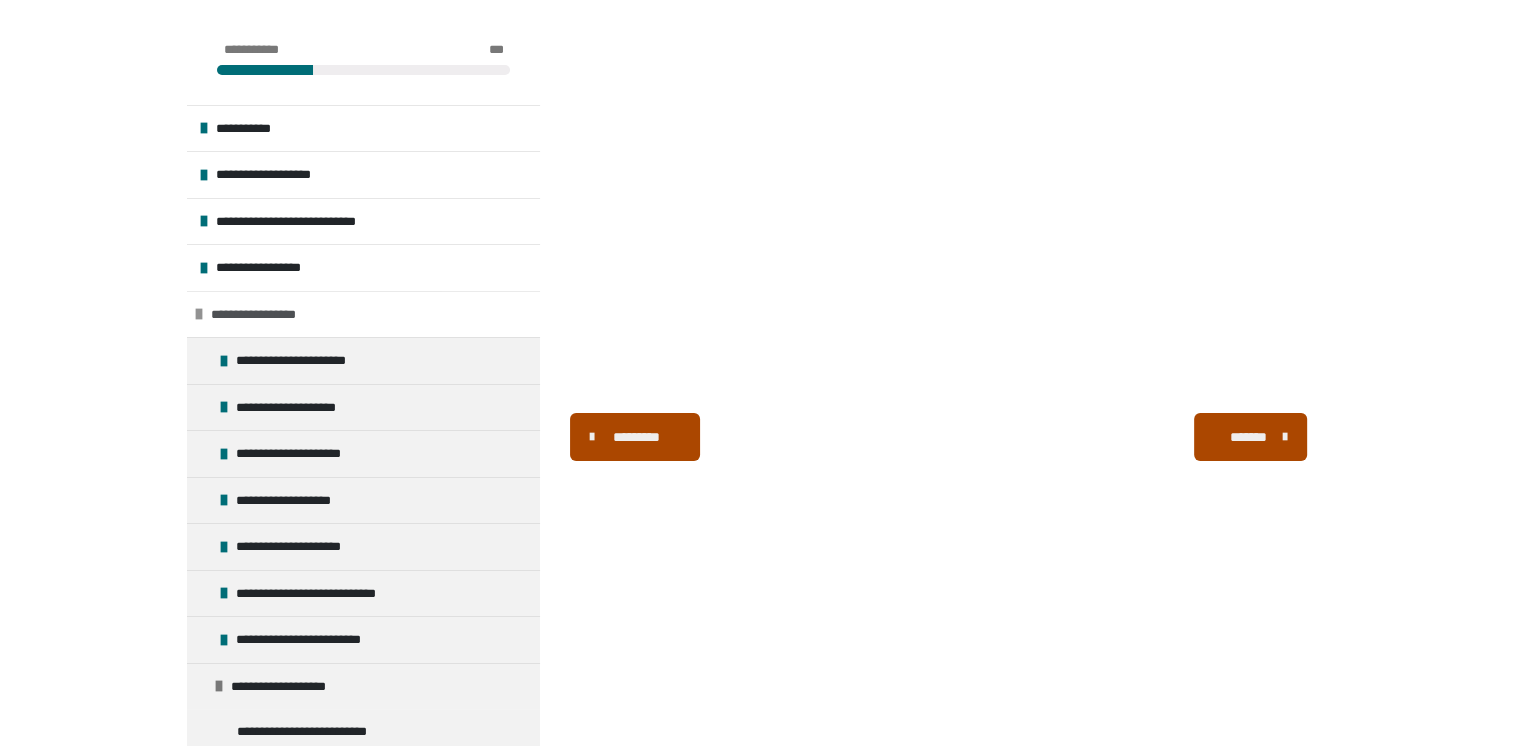 click at bounding box center (199, 314) 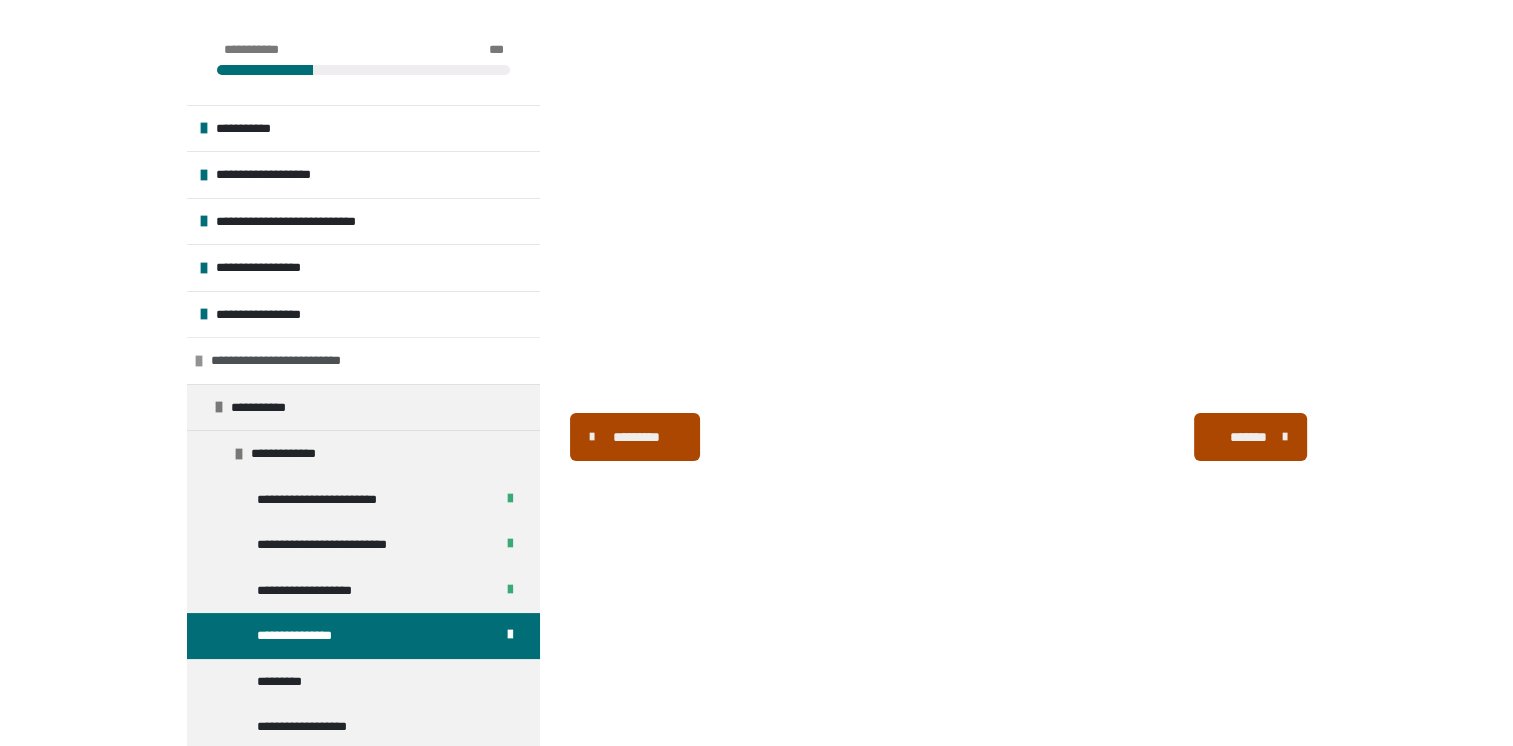 scroll, scrollTop: 100, scrollLeft: 0, axis: vertical 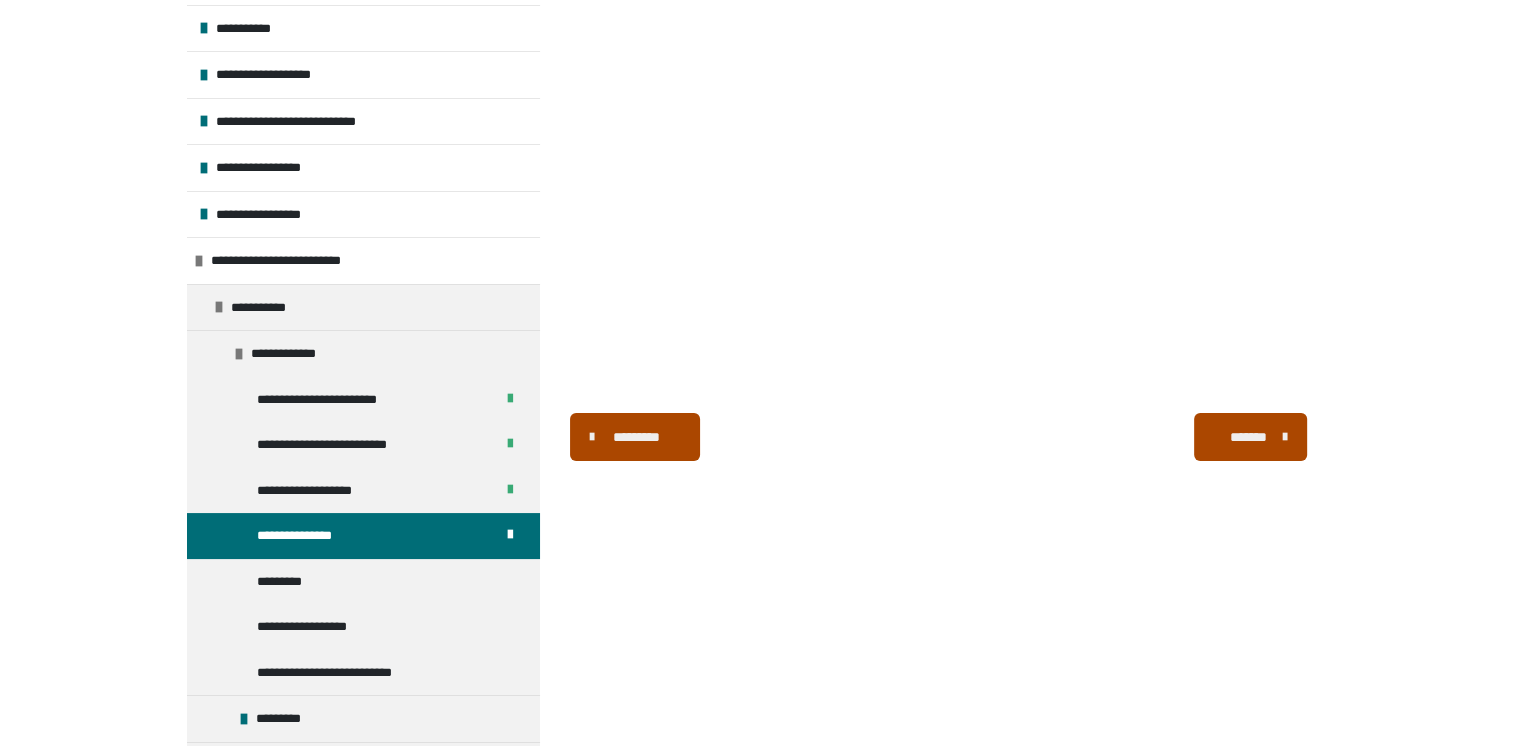 drag, startPoint x: 1275, startPoint y: 437, endPoint x: 1527, endPoint y: 550, distance: 276.17566 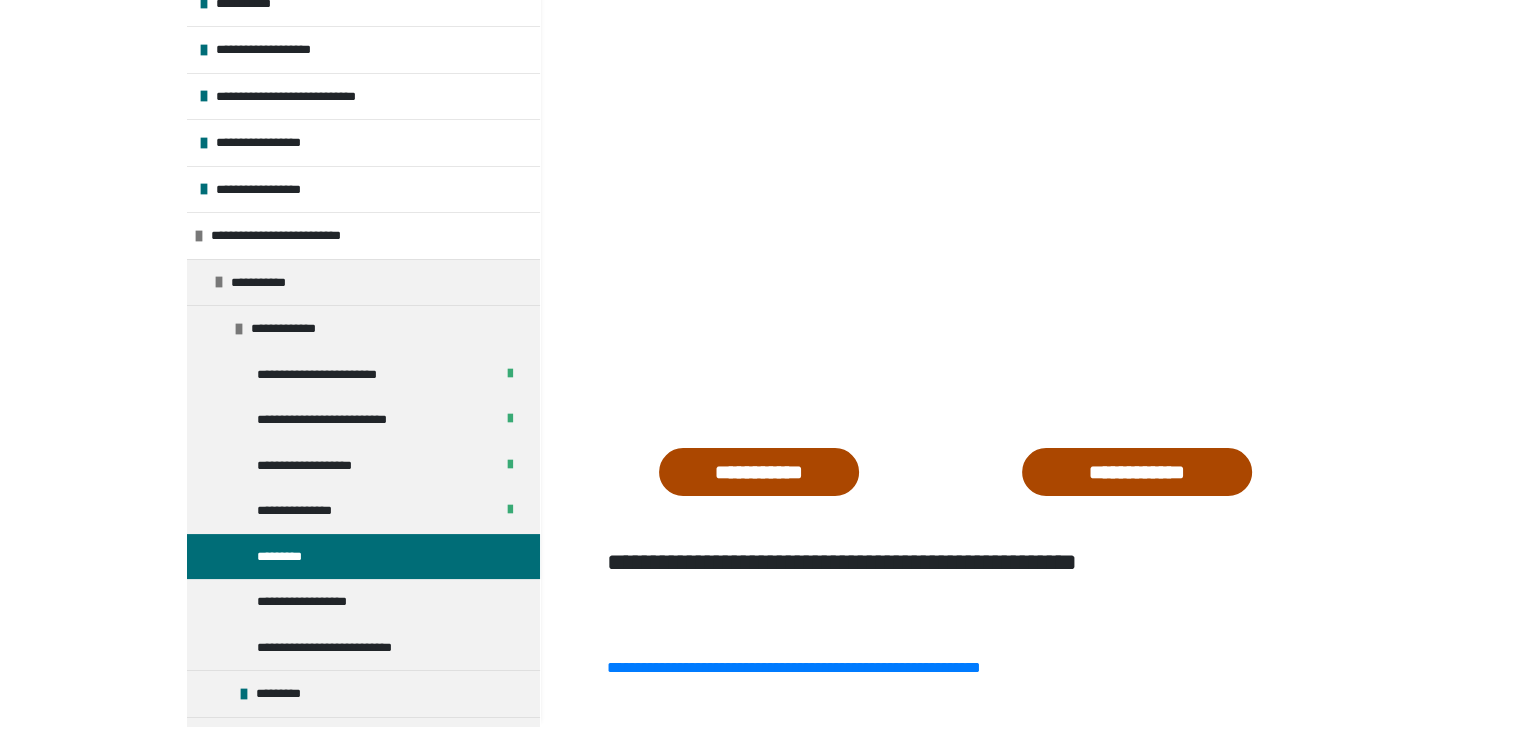 scroll, scrollTop: 240, scrollLeft: 0, axis: vertical 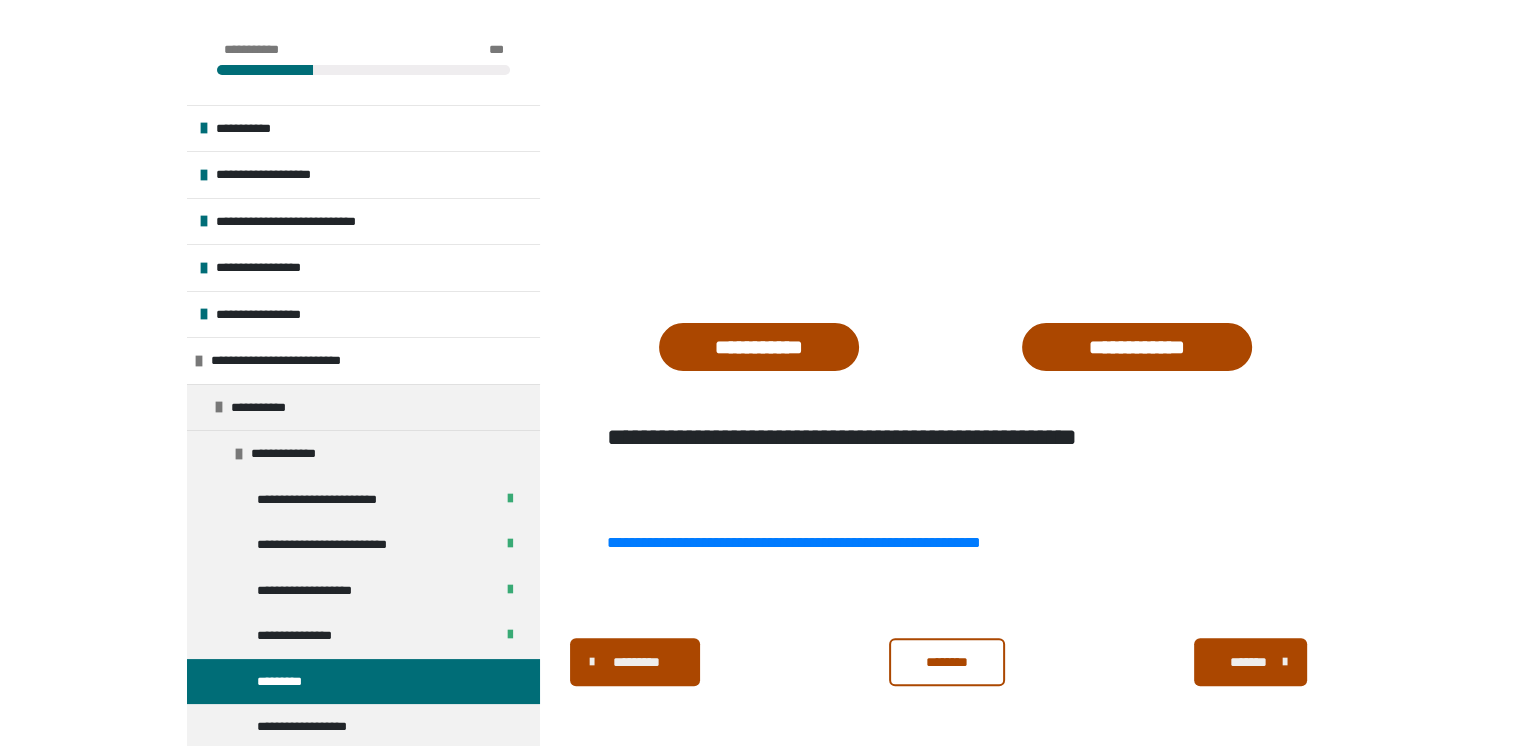click on "********" at bounding box center [947, 662] 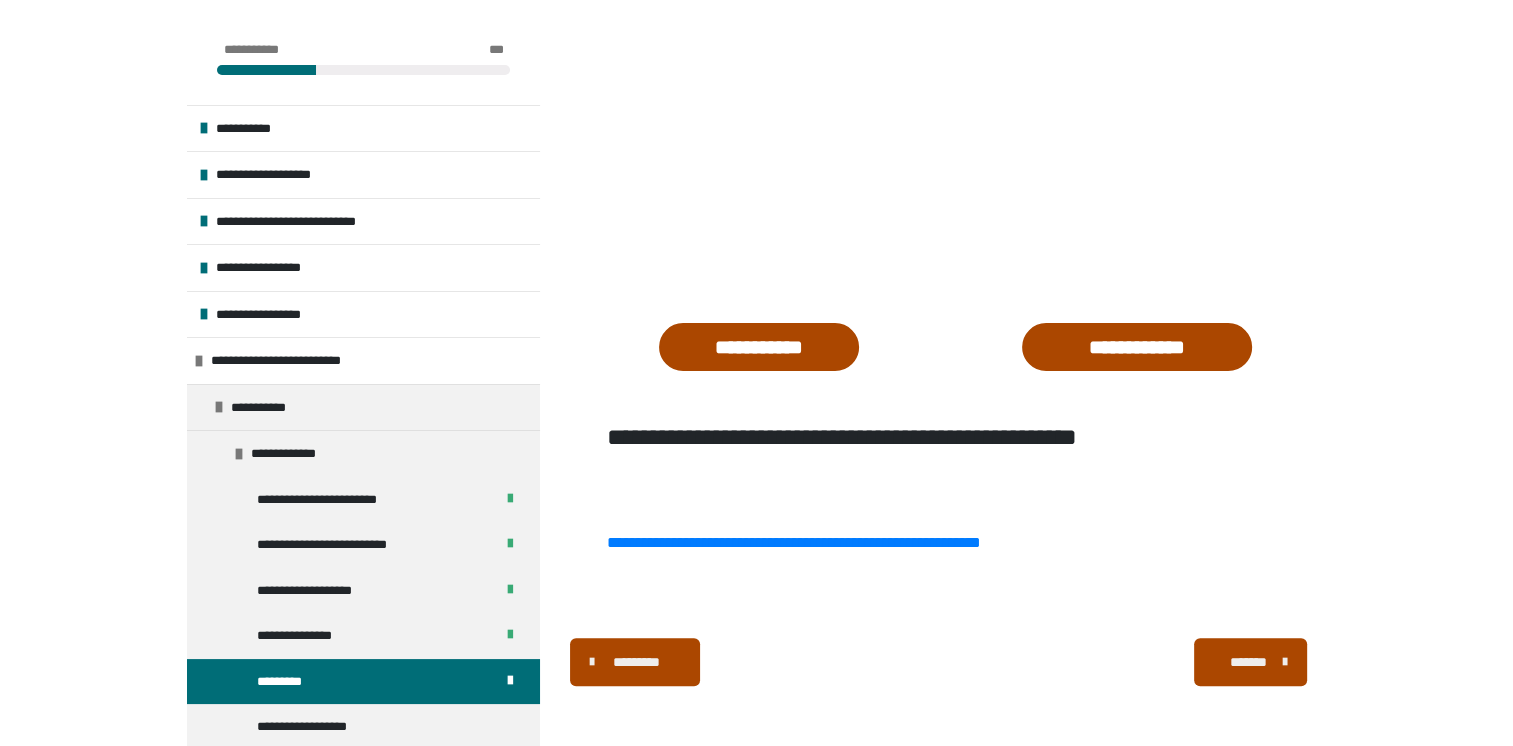 click on "*******" at bounding box center [1248, 662] 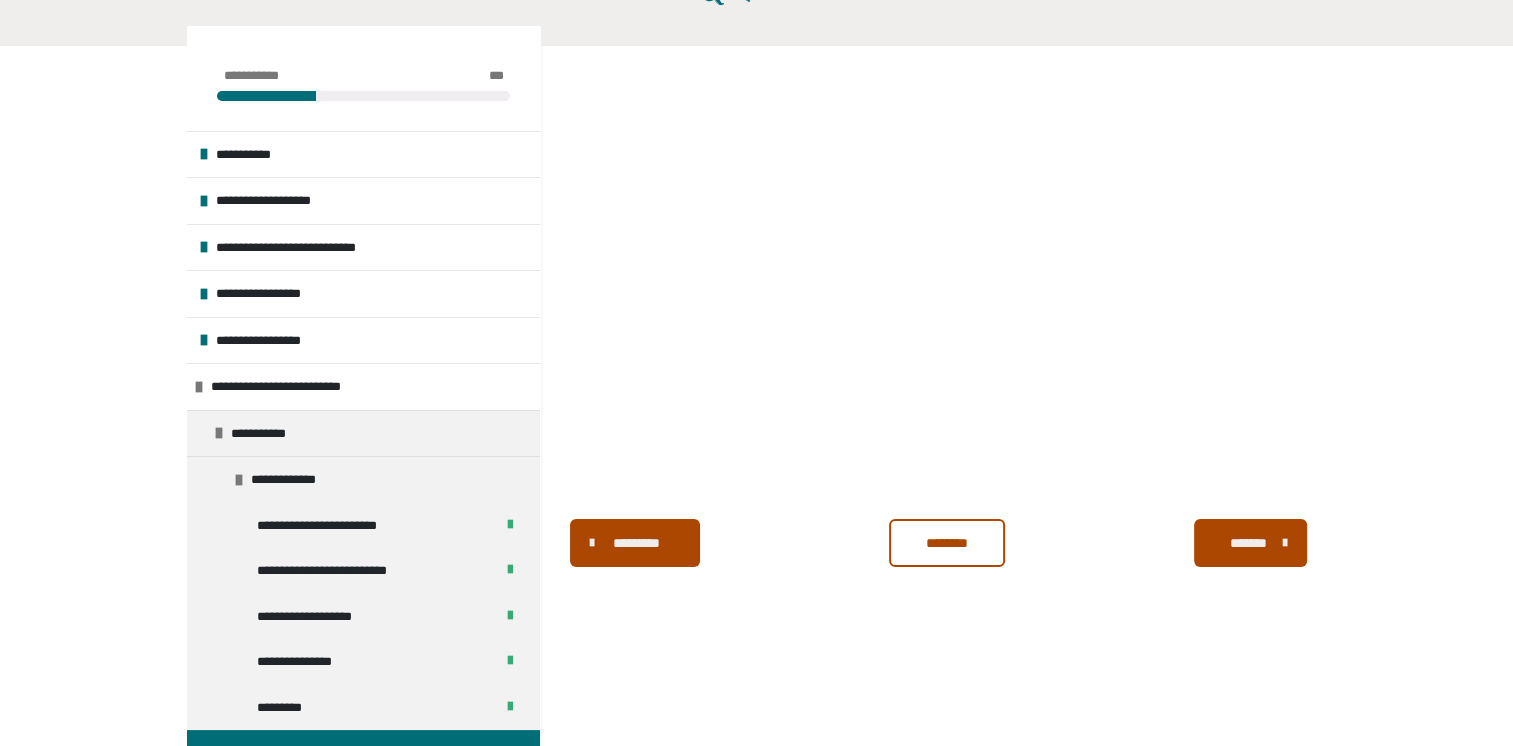 scroll, scrollTop: 140, scrollLeft: 0, axis: vertical 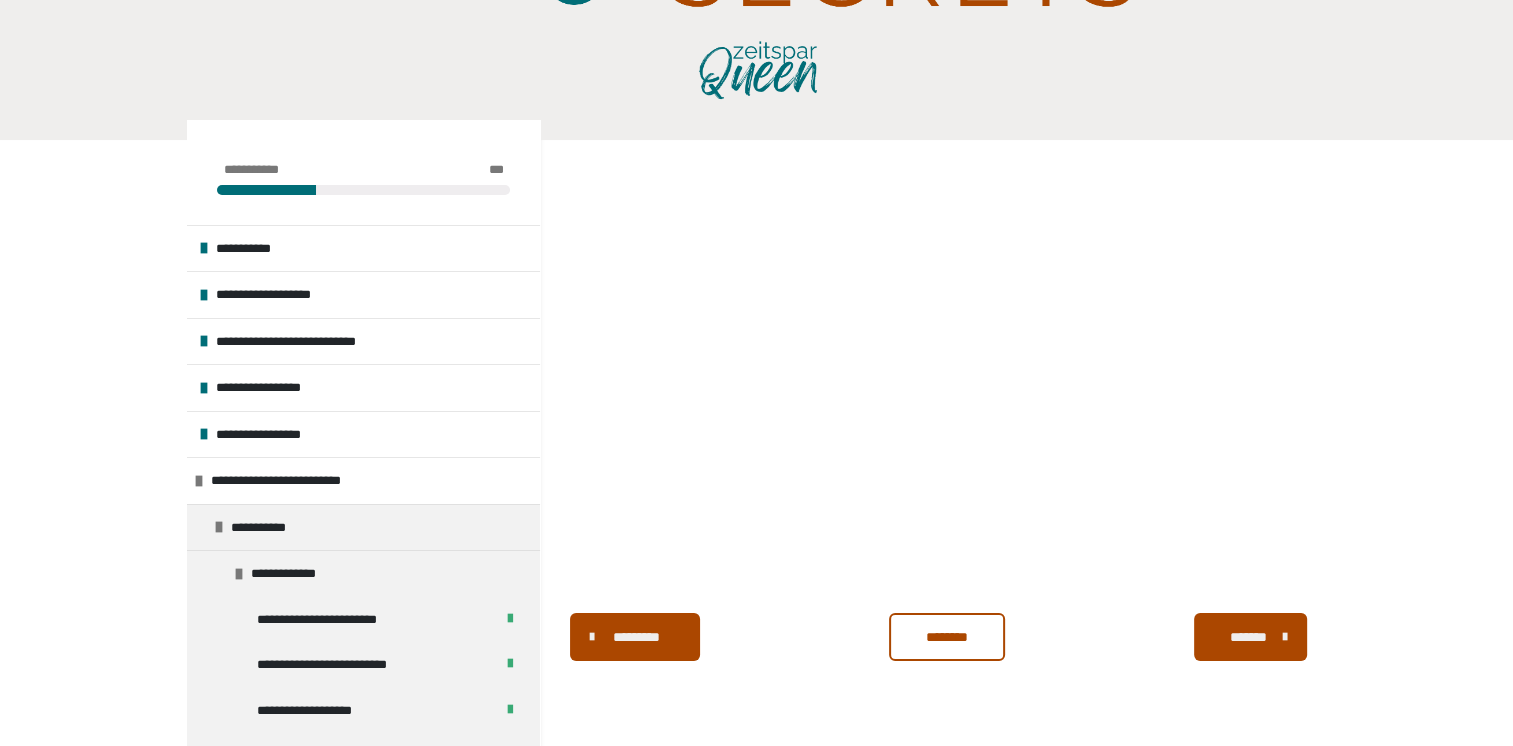 click on "********" at bounding box center [947, 637] 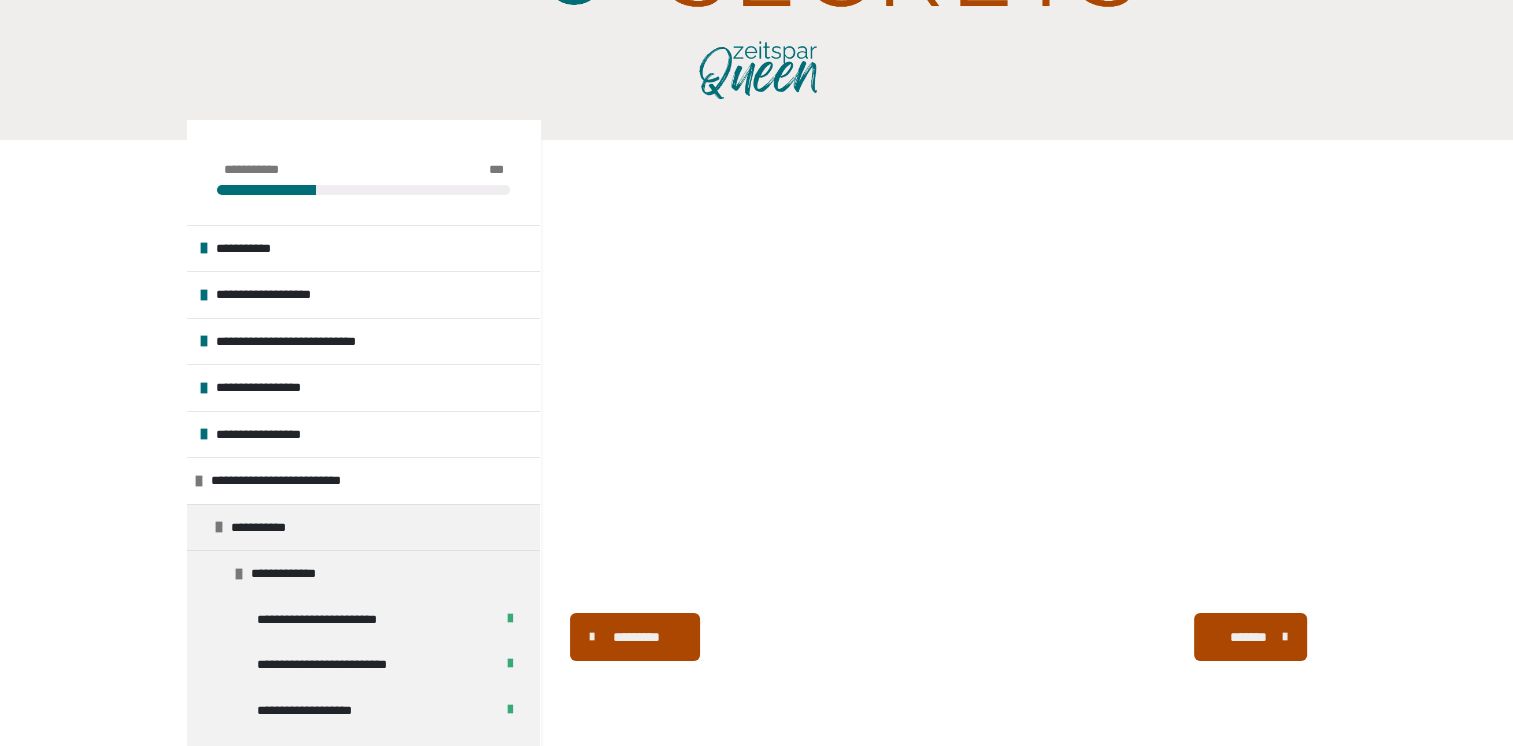 click on "*******" at bounding box center (1248, 637) 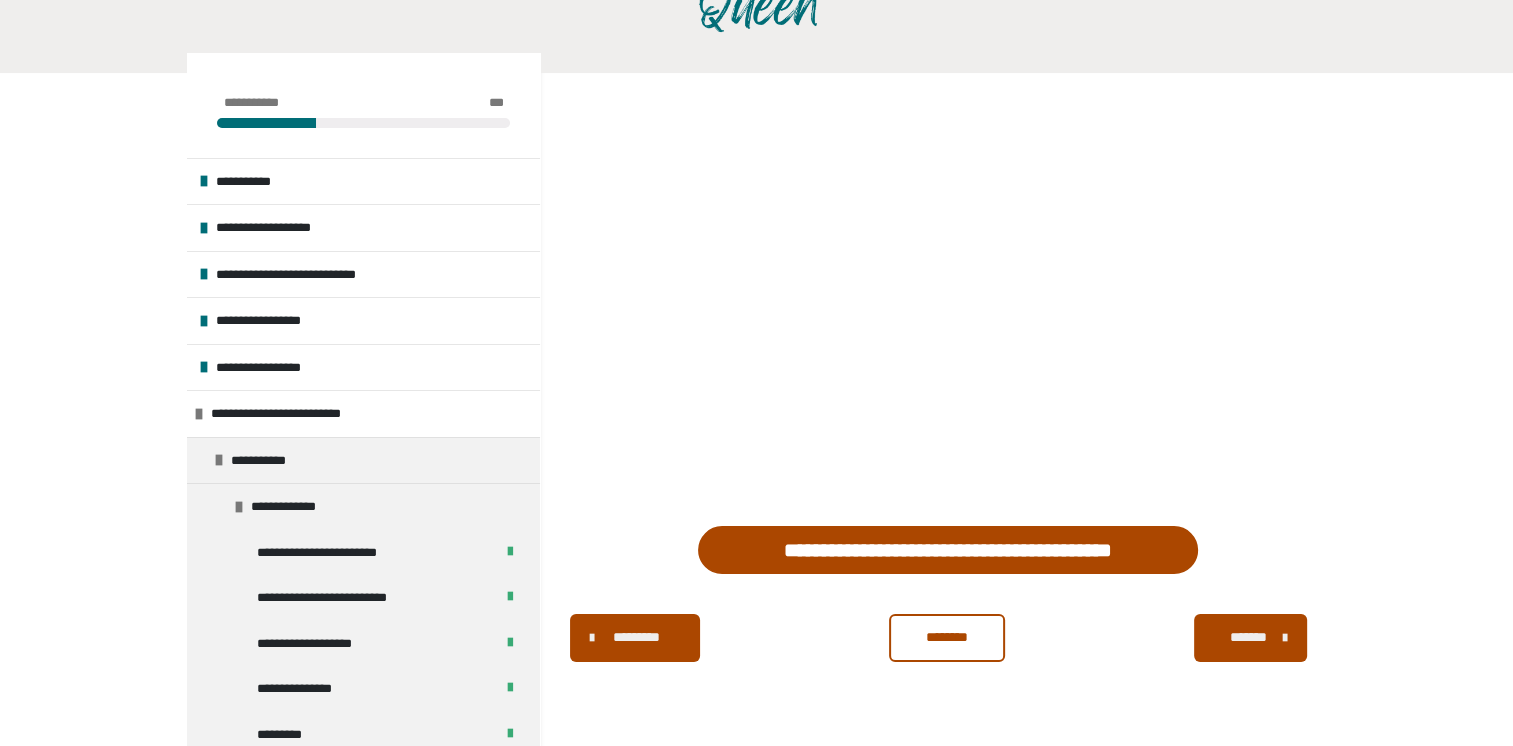 scroll, scrollTop: 240, scrollLeft: 0, axis: vertical 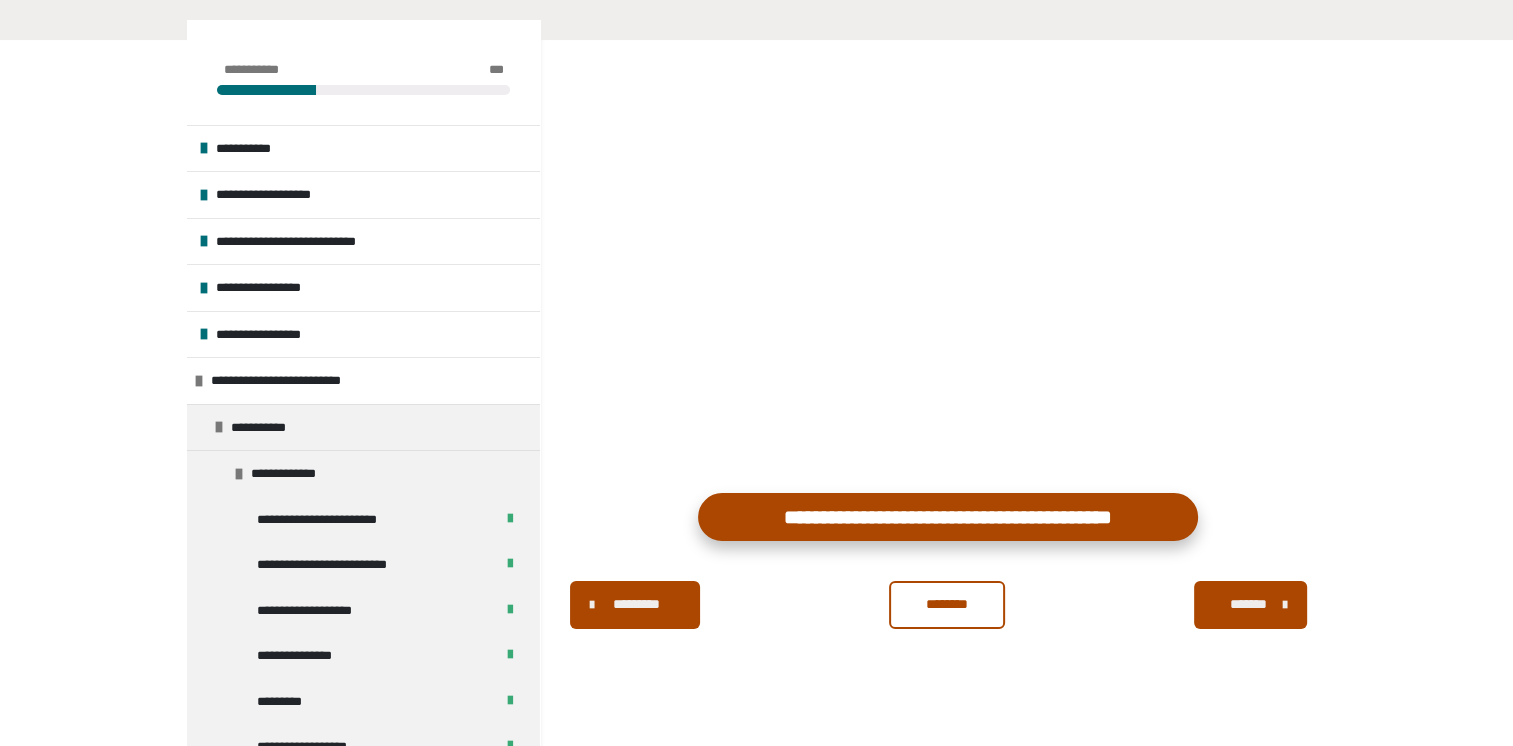 click on "**********" at bounding box center [948, 516] 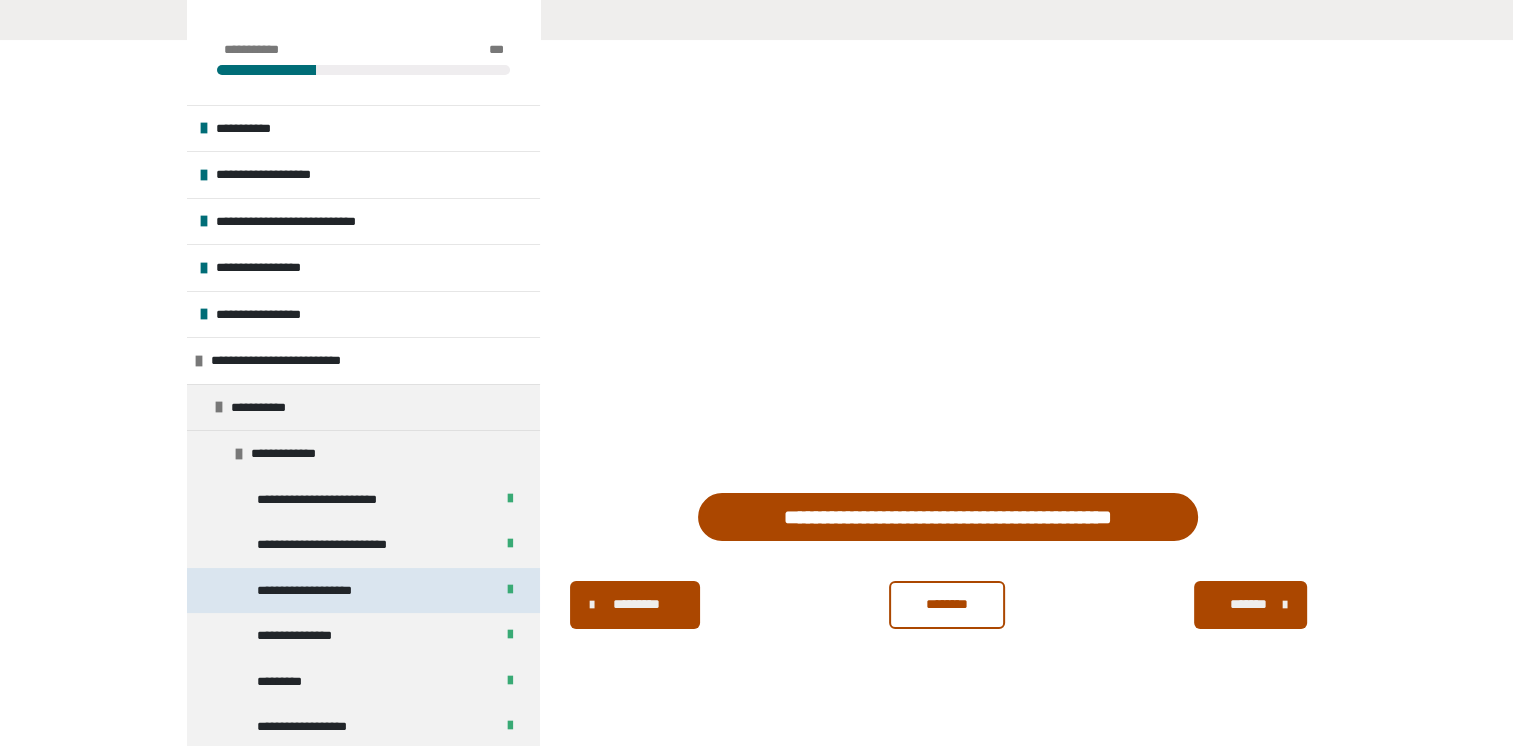 scroll, scrollTop: 340, scrollLeft: 0, axis: vertical 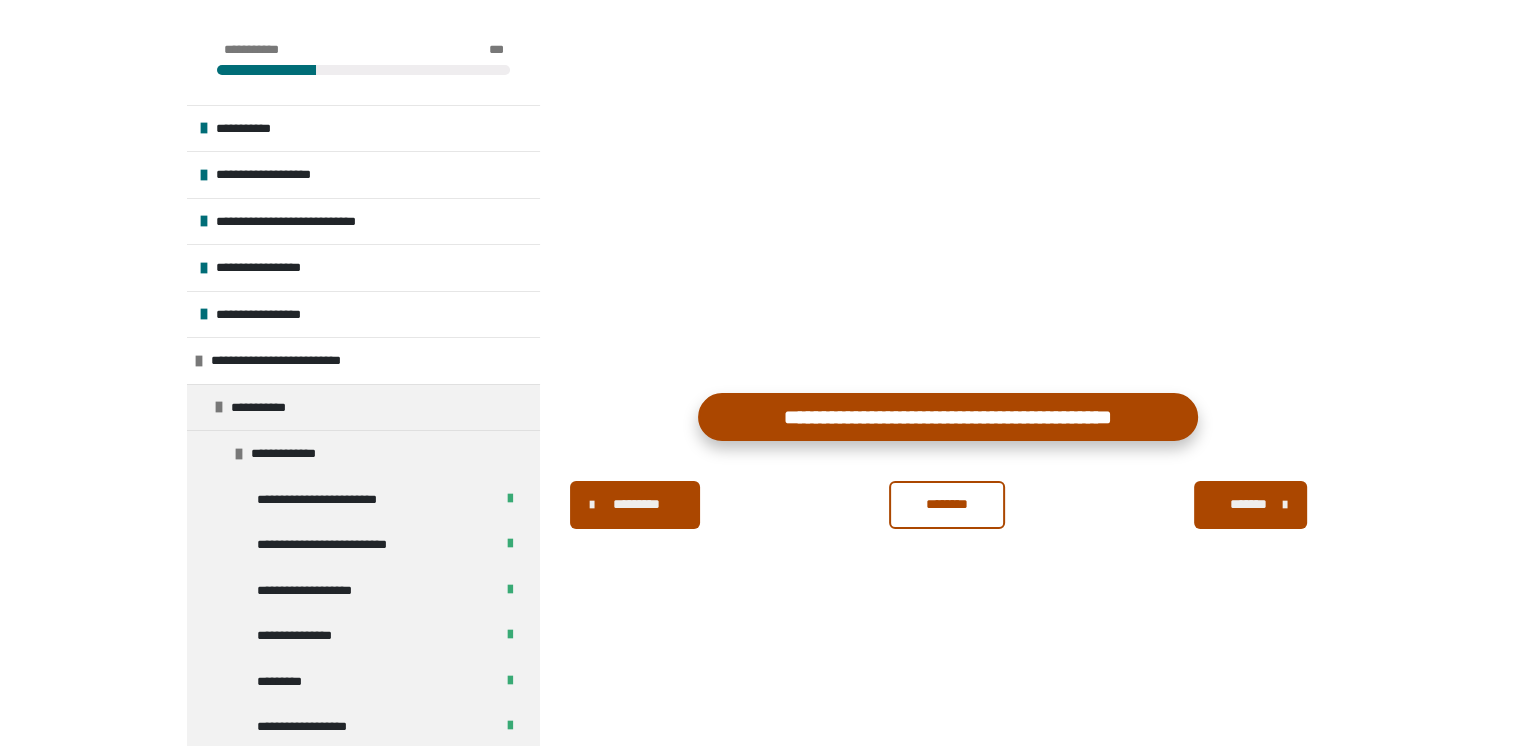 click on "**********" at bounding box center [948, 416] 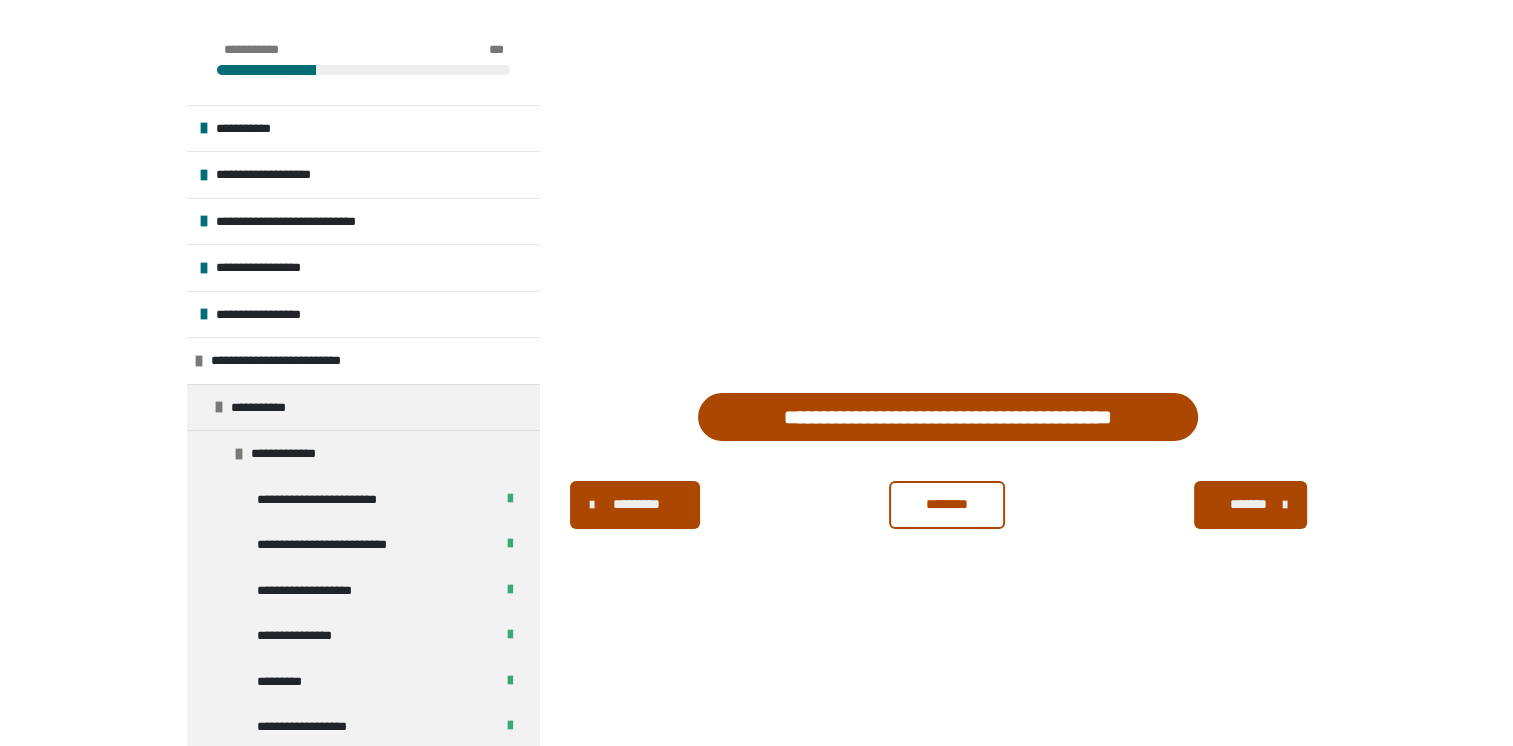 click on "********" at bounding box center (947, 504) 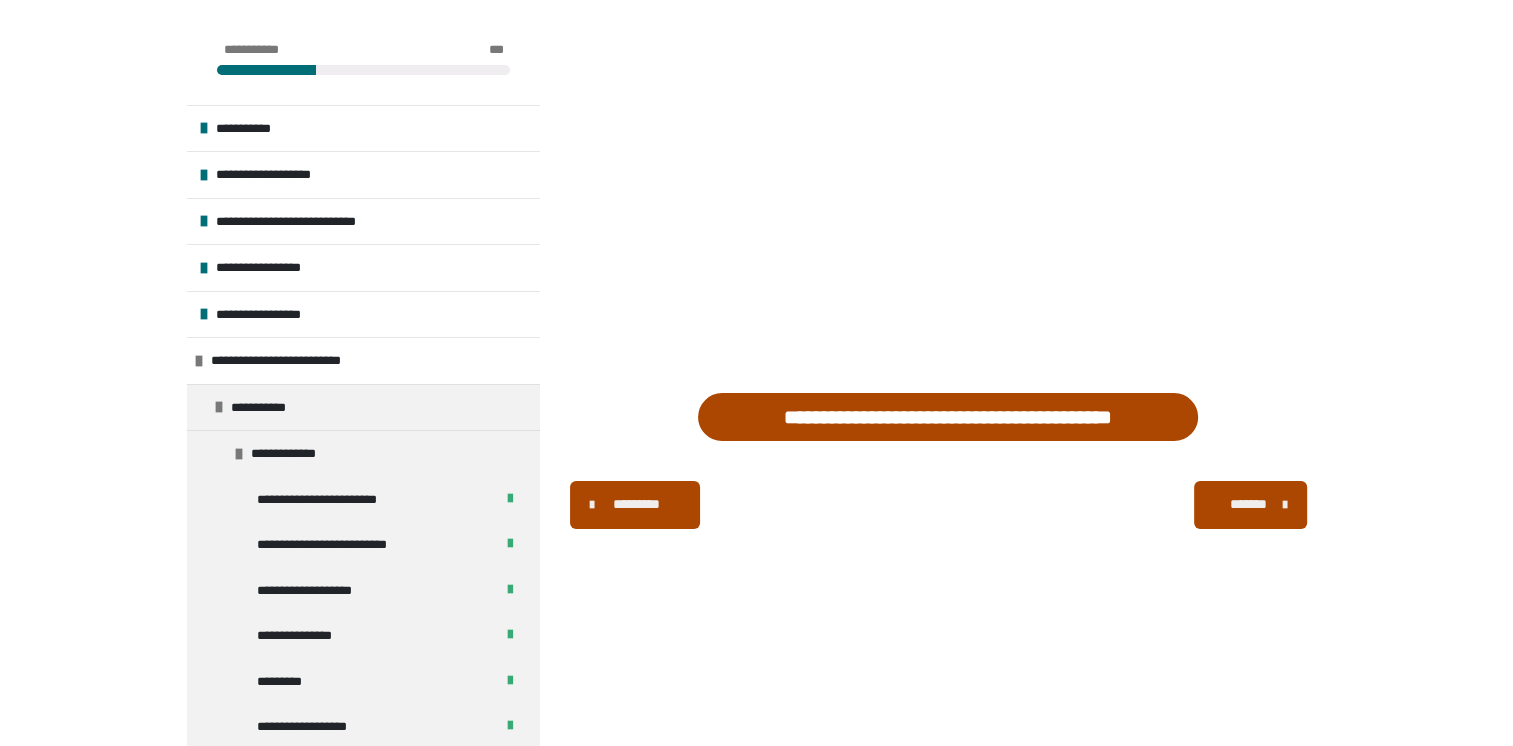 click on "*******" at bounding box center [1248, 504] 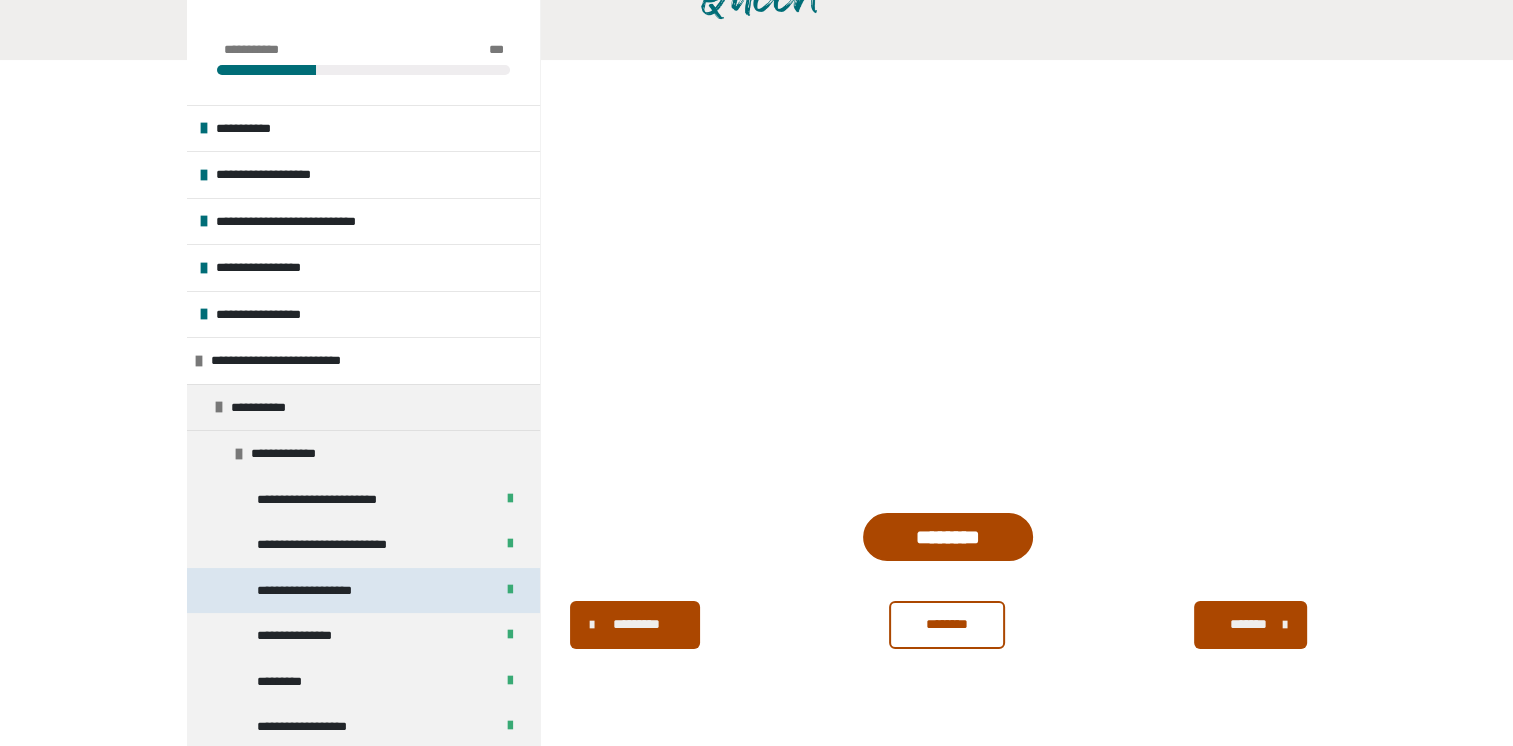scroll, scrollTop: 340, scrollLeft: 0, axis: vertical 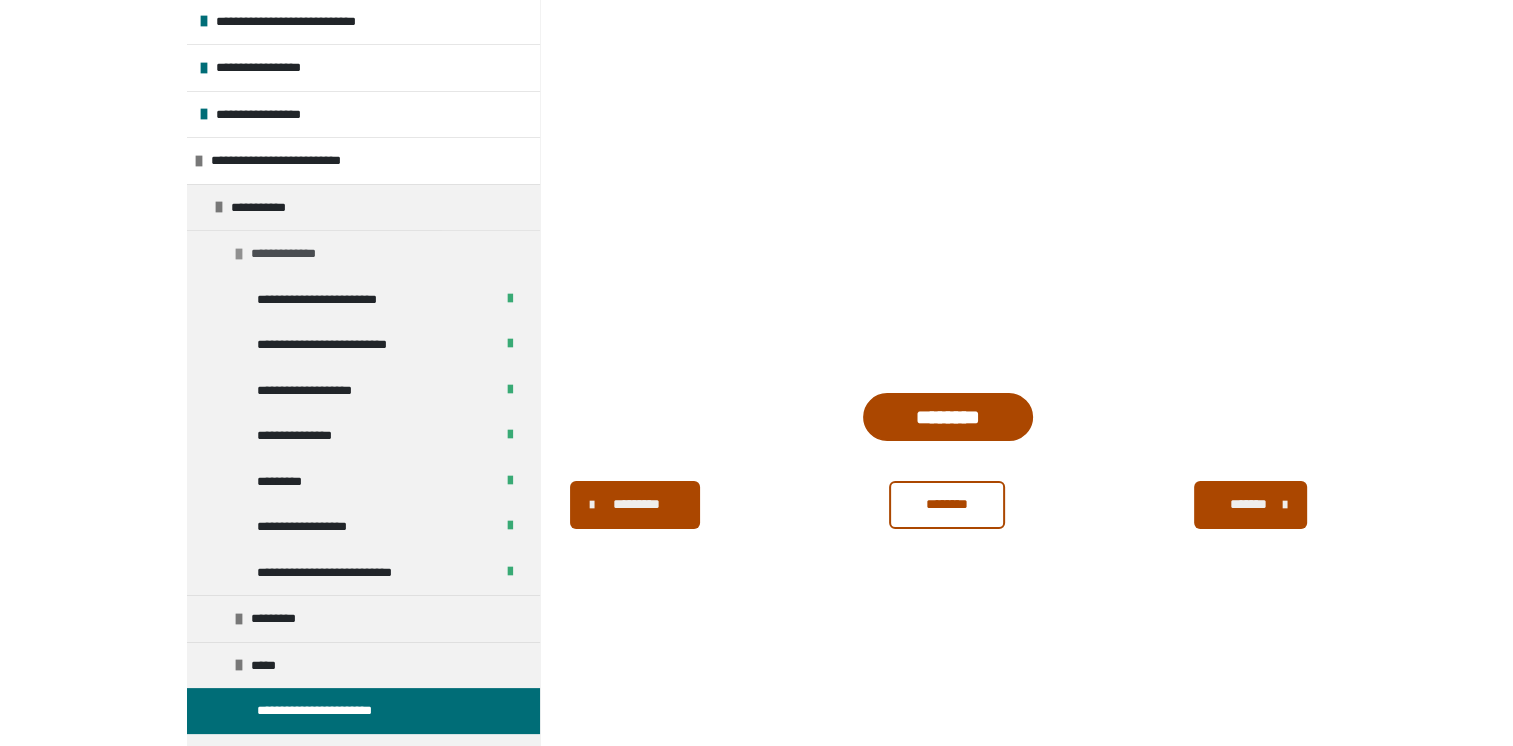 click at bounding box center (239, 254) 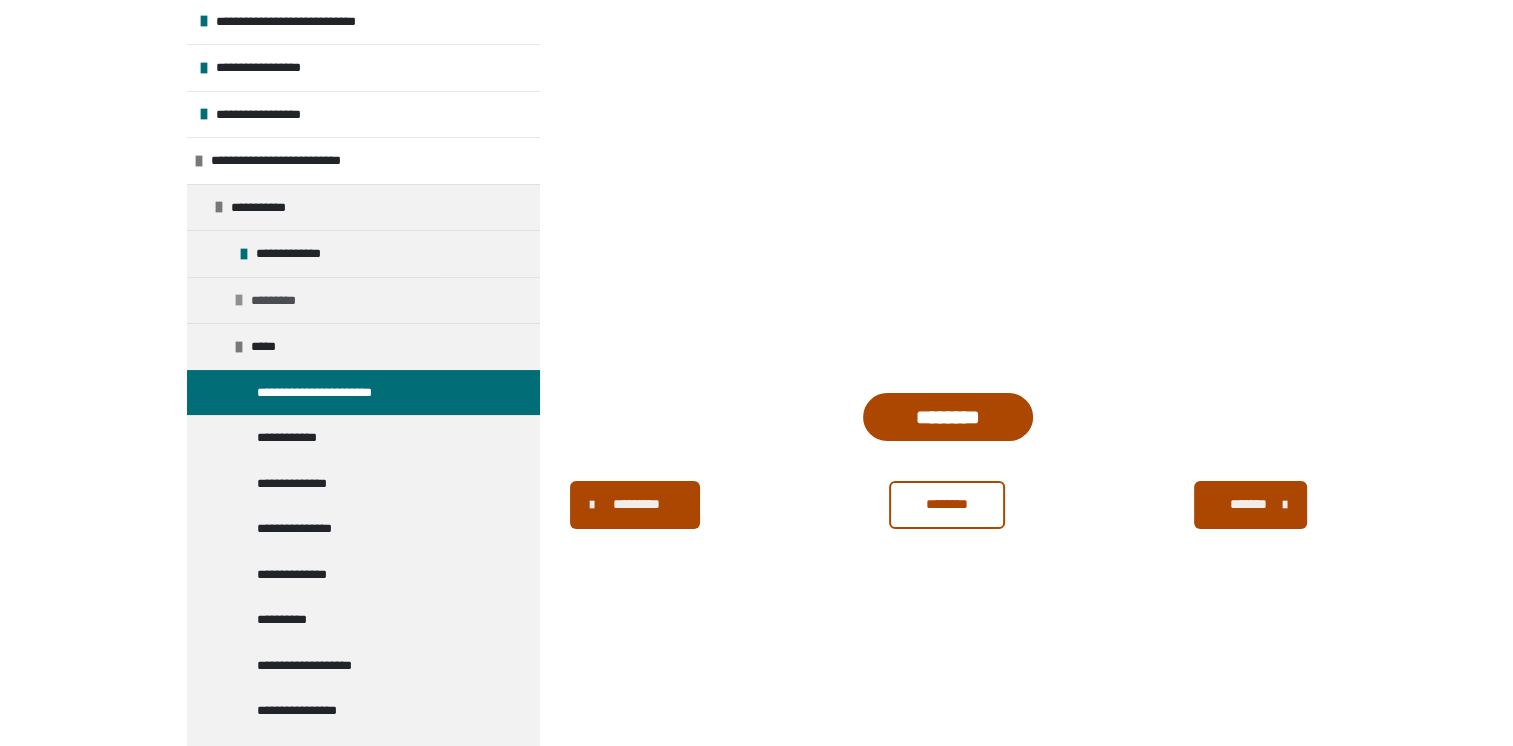 click on "*********" at bounding box center (281, 301) 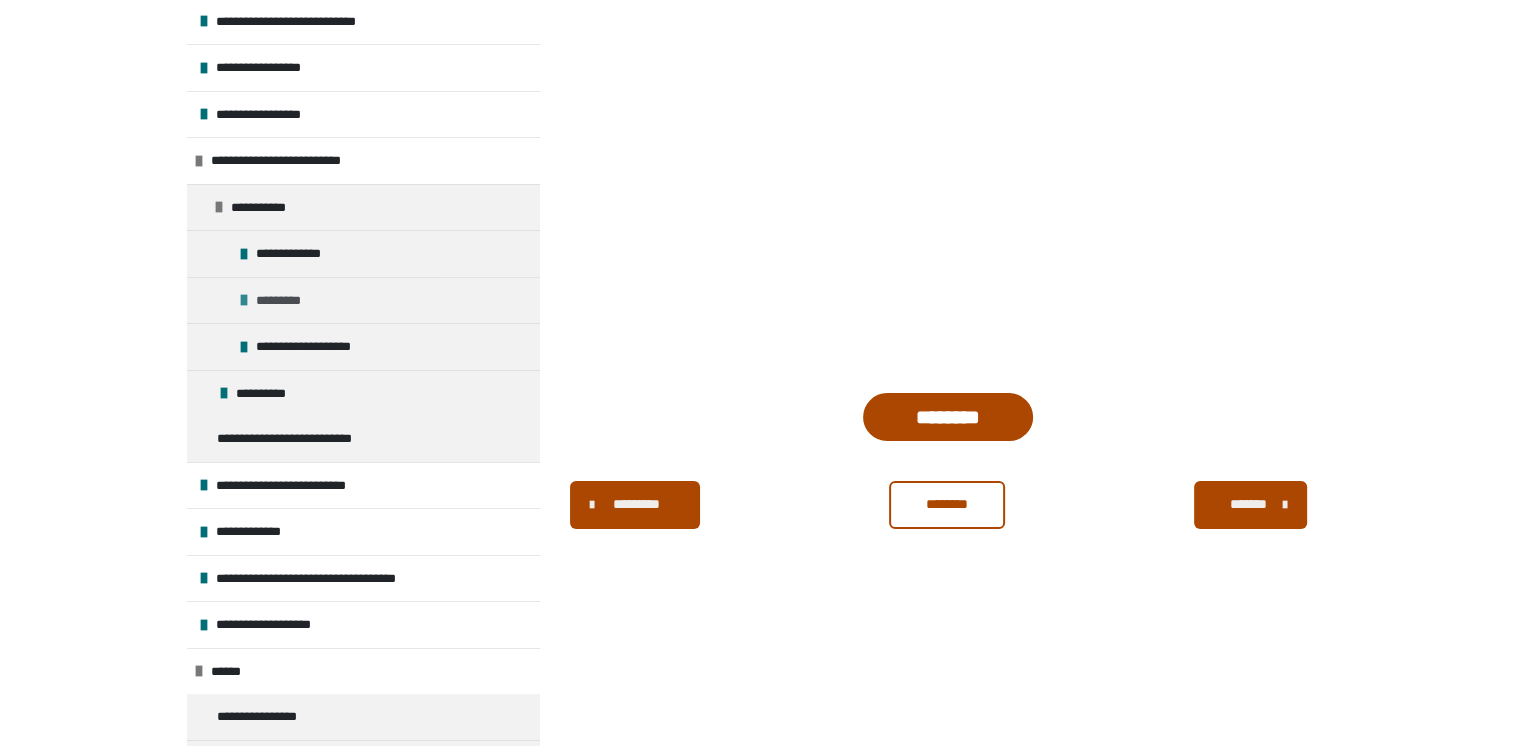 click on "*********" at bounding box center [286, 301] 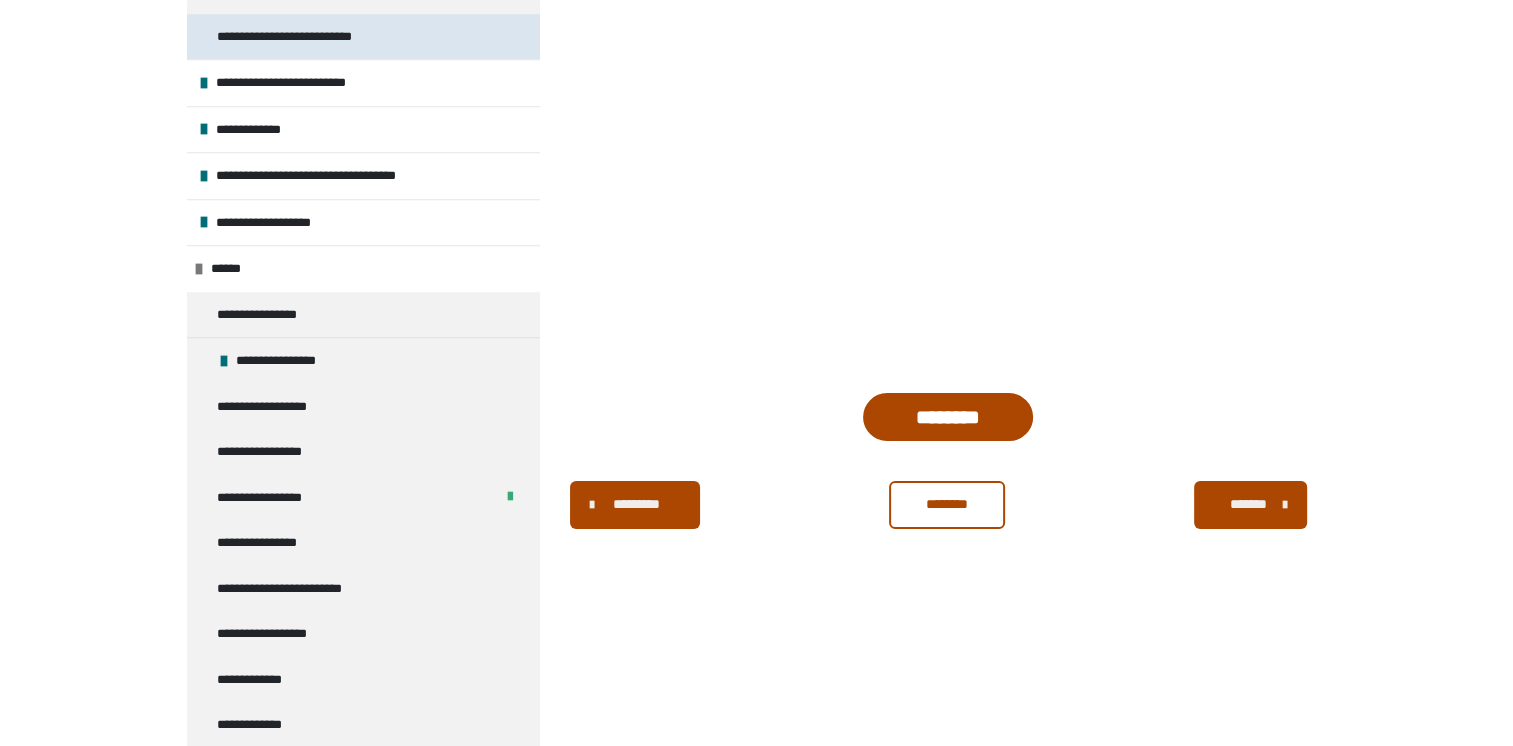 scroll, scrollTop: 1200, scrollLeft: 0, axis: vertical 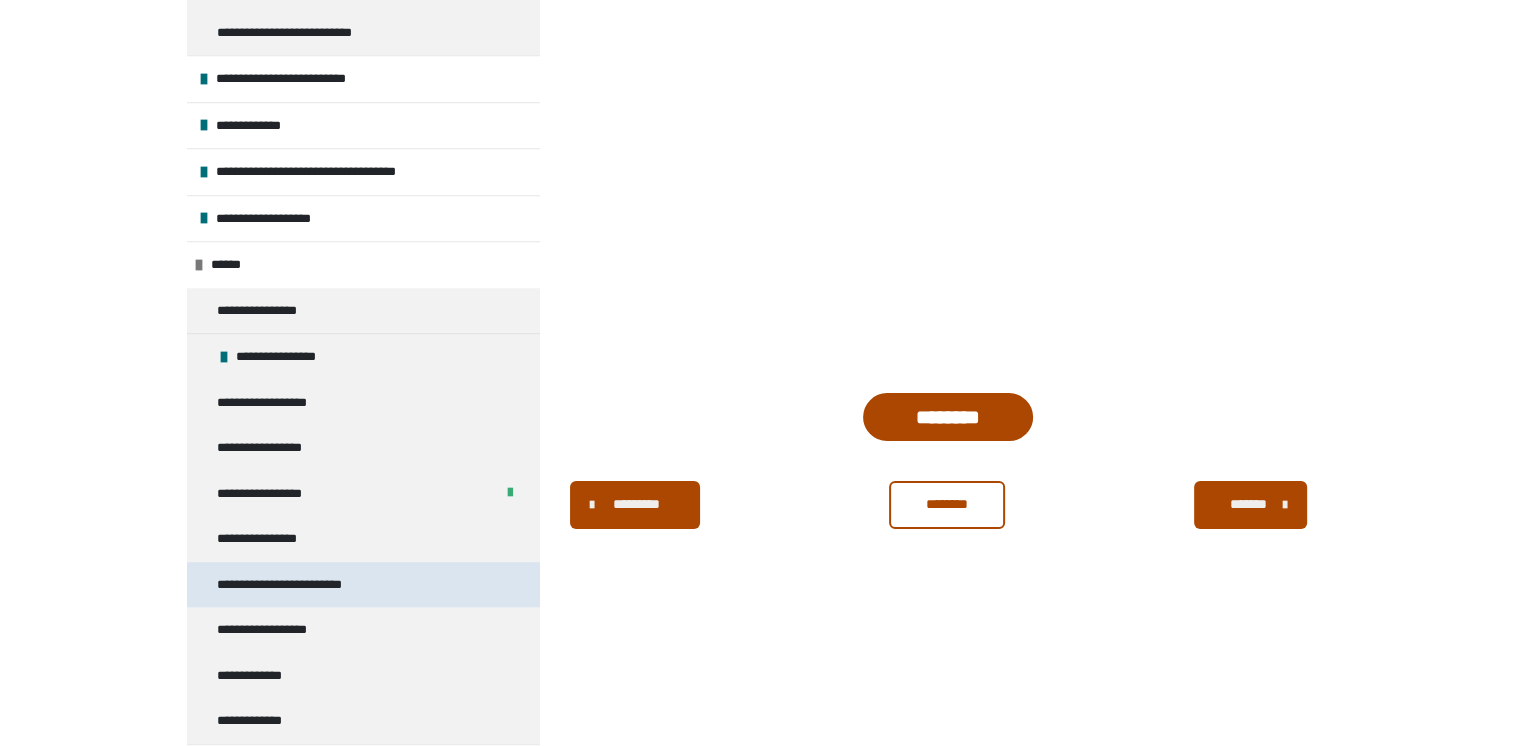 click on "**********" at bounding box center (303, 585) 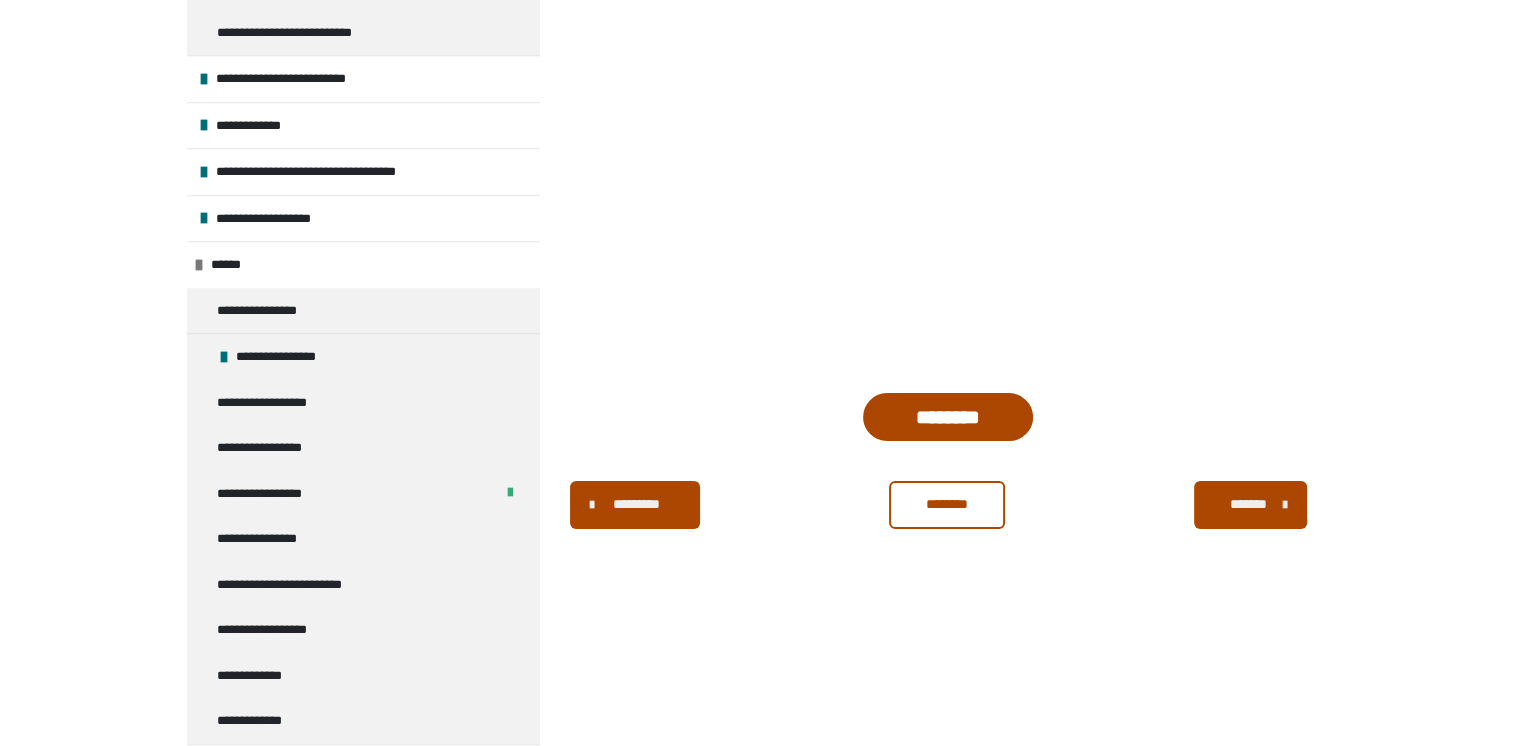 scroll, scrollTop: 270, scrollLeft: 0, axis: vertical 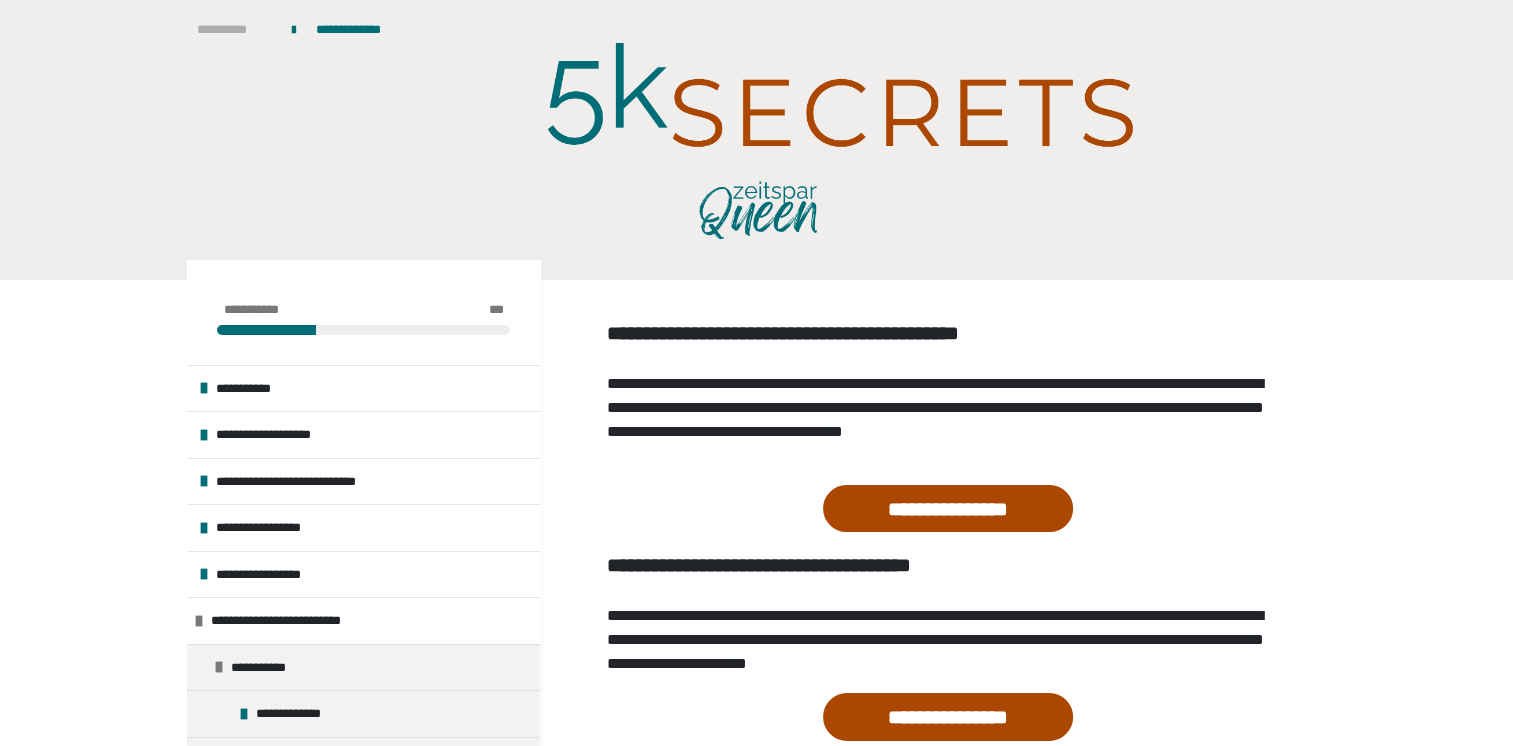click on "**********" at bounding box center [234, 30] 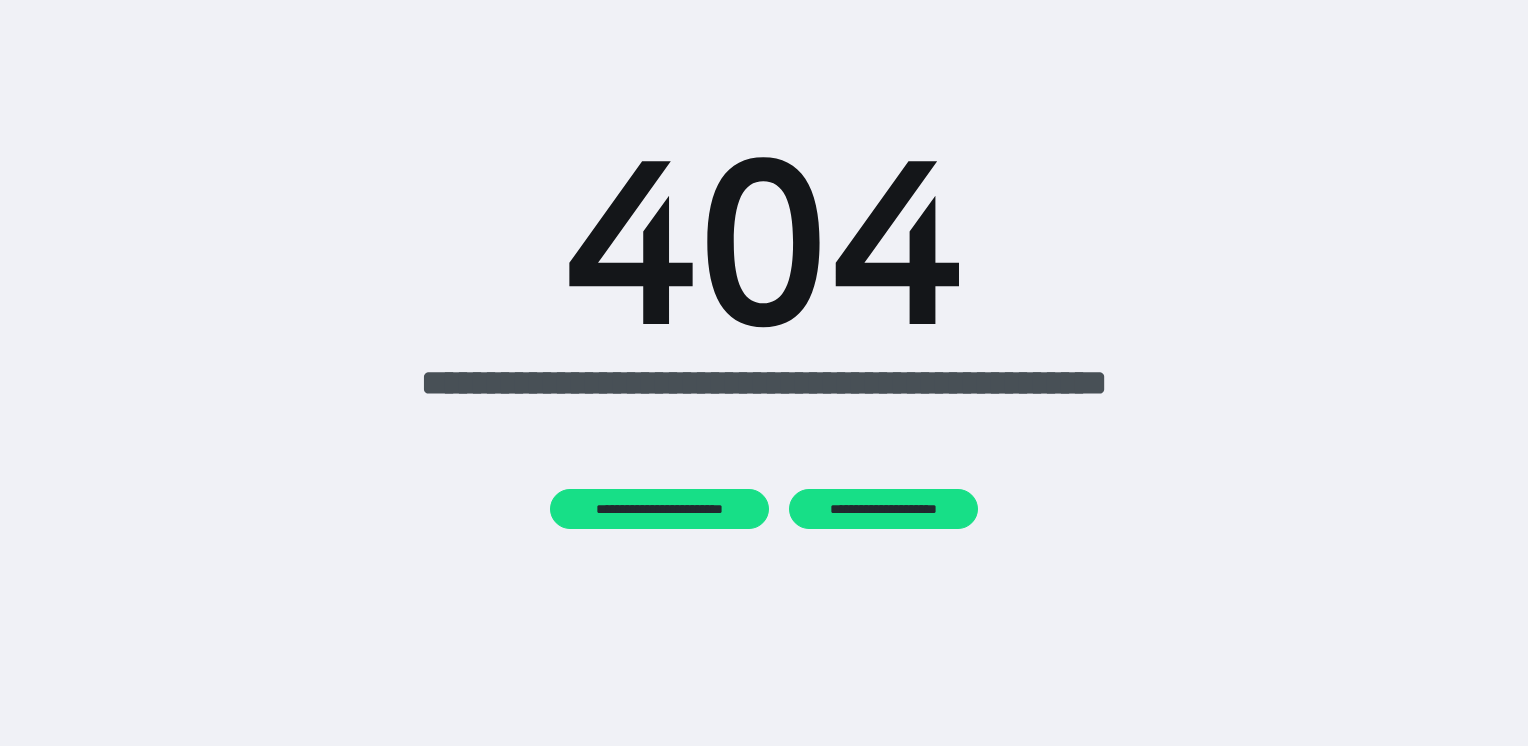 scroll, scrollTop: 0, scrollLeft: 0, axis: both 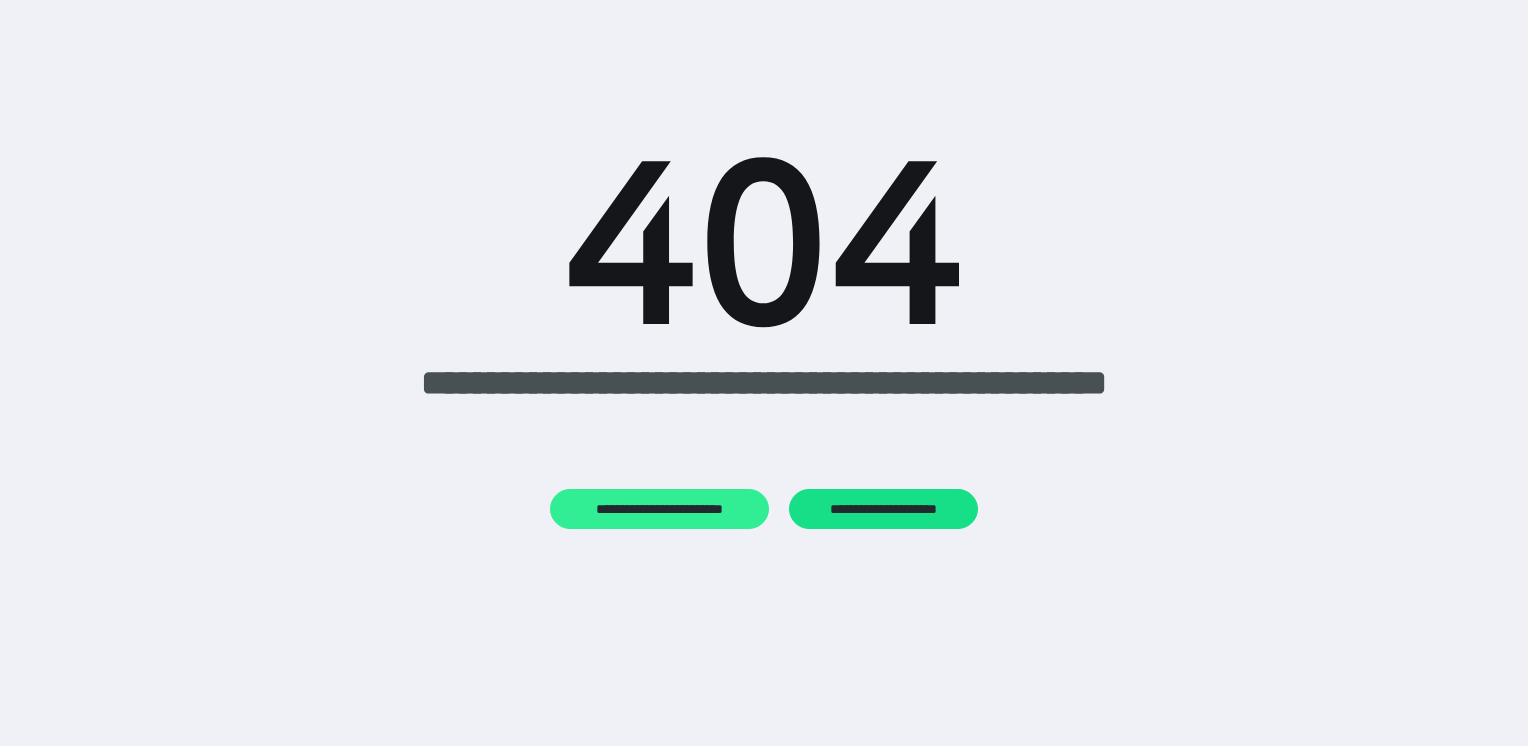 click on "**********" at bounding box center (659, 509) 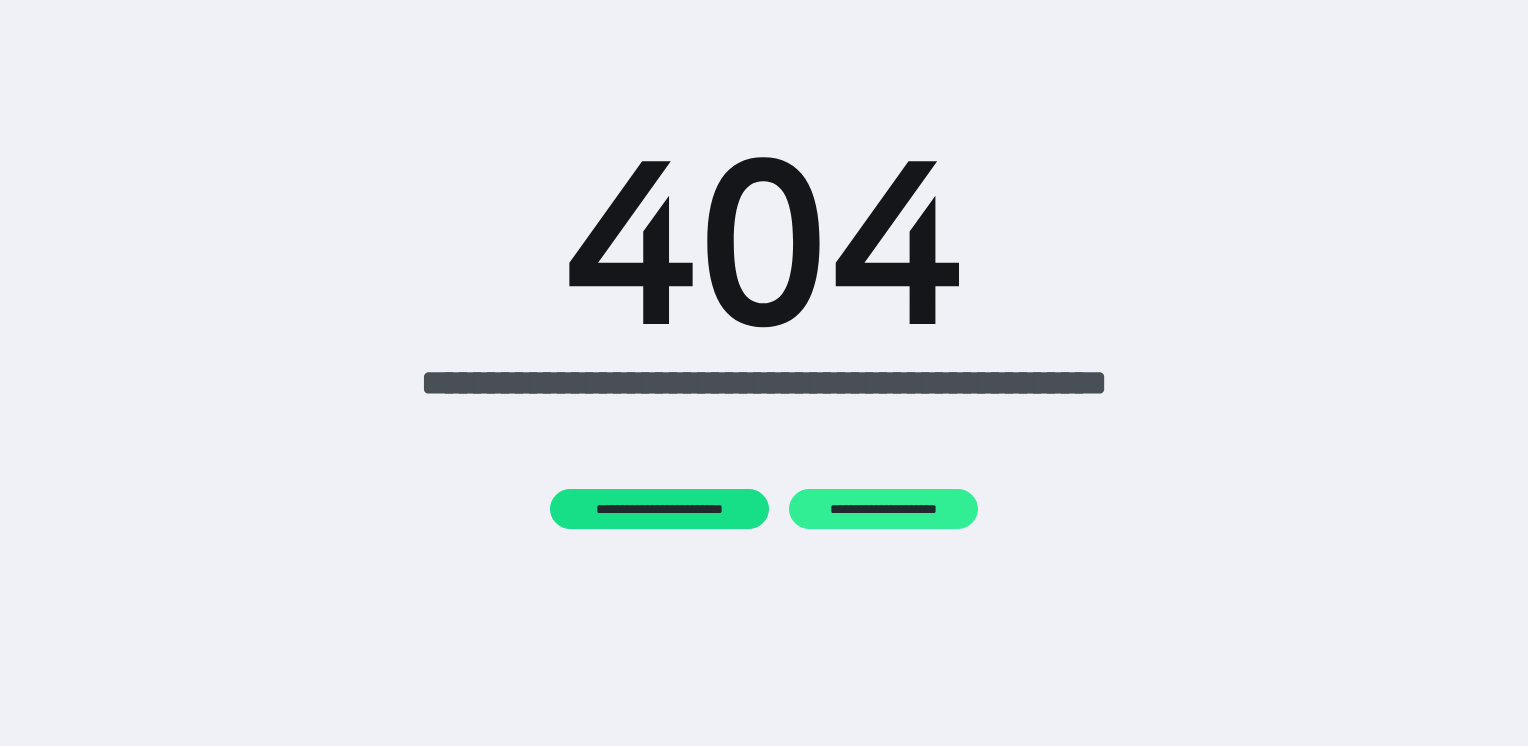 click on "**********" at bounding box center (883, 509) 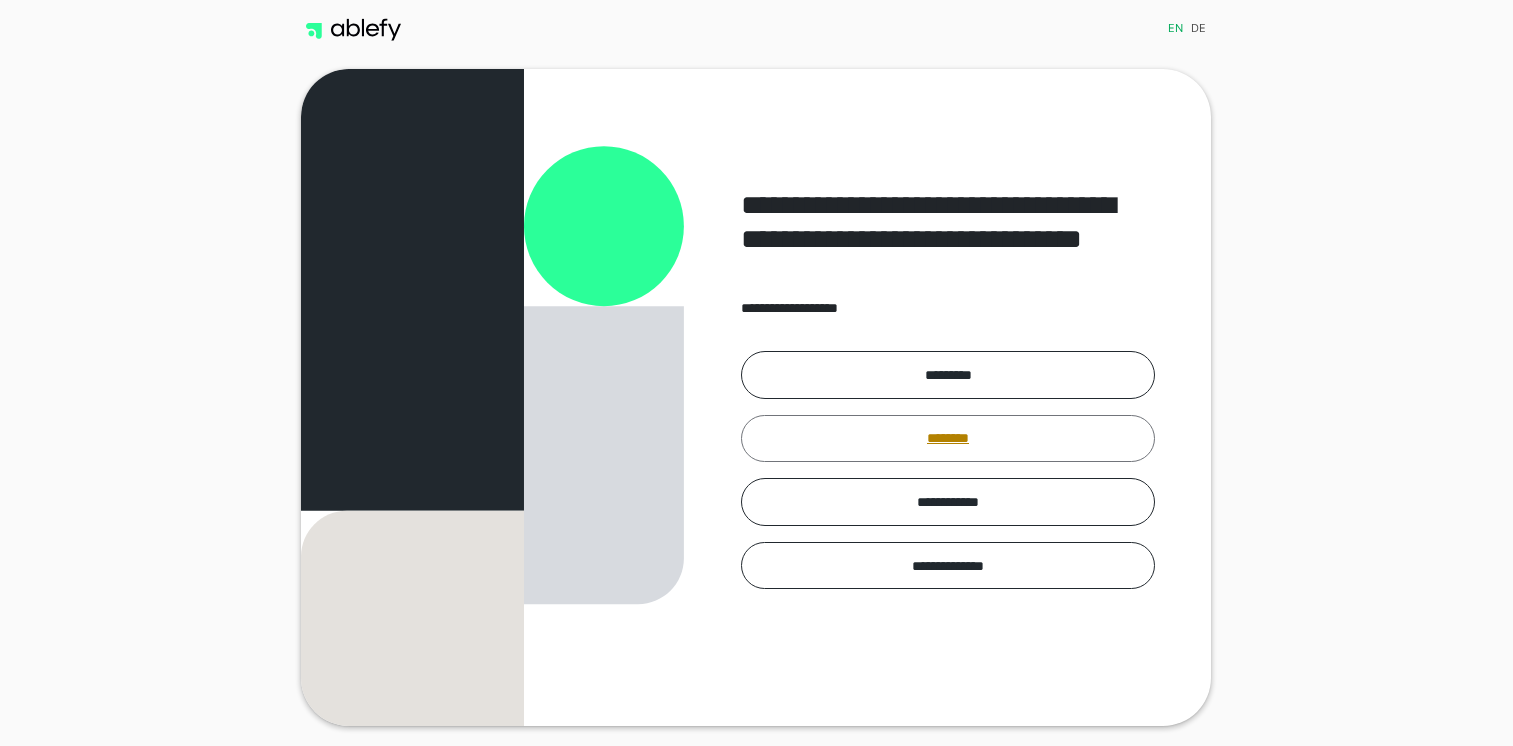 scroll, scrollTop: 0, scrollLeft: 0, axis: both 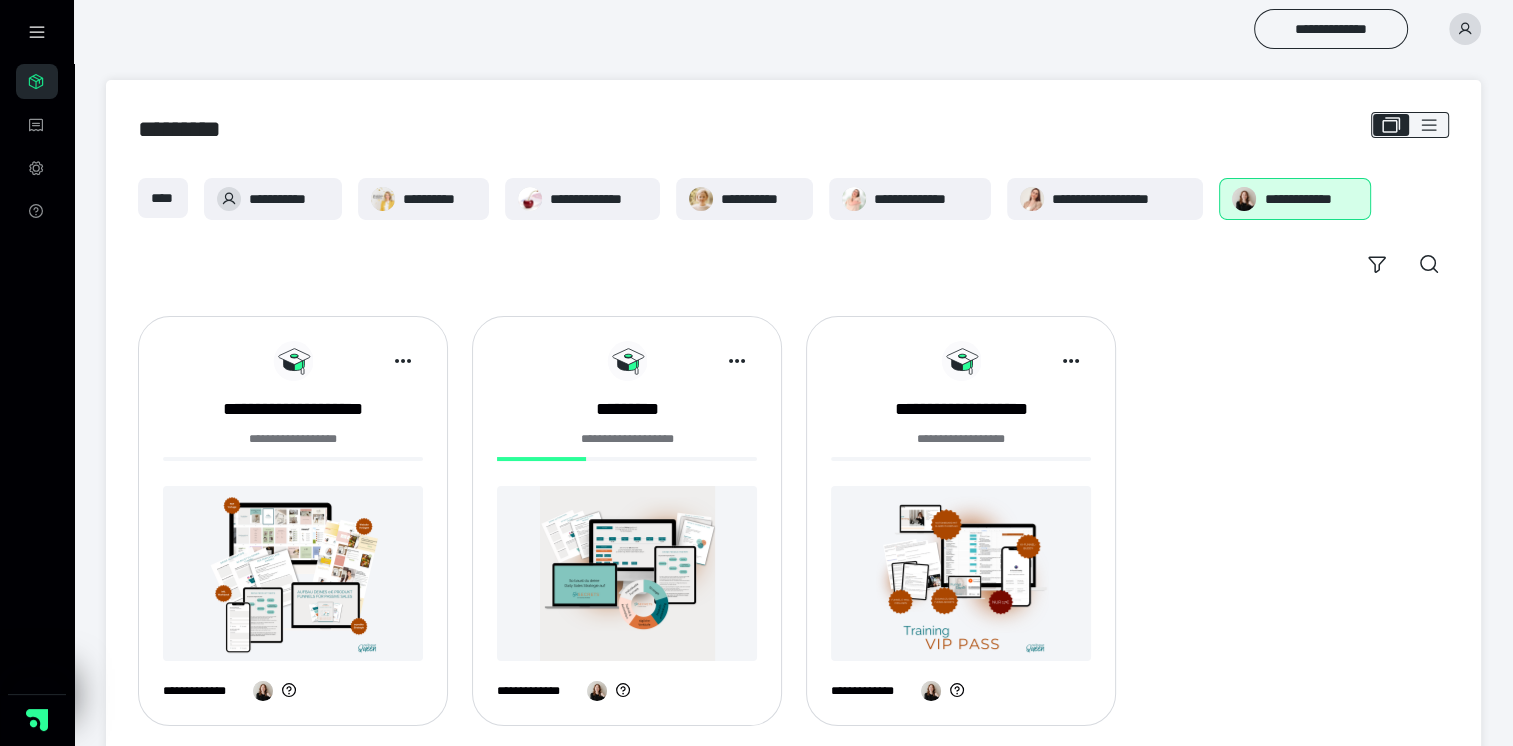 click at bounding box center (1465, 29) 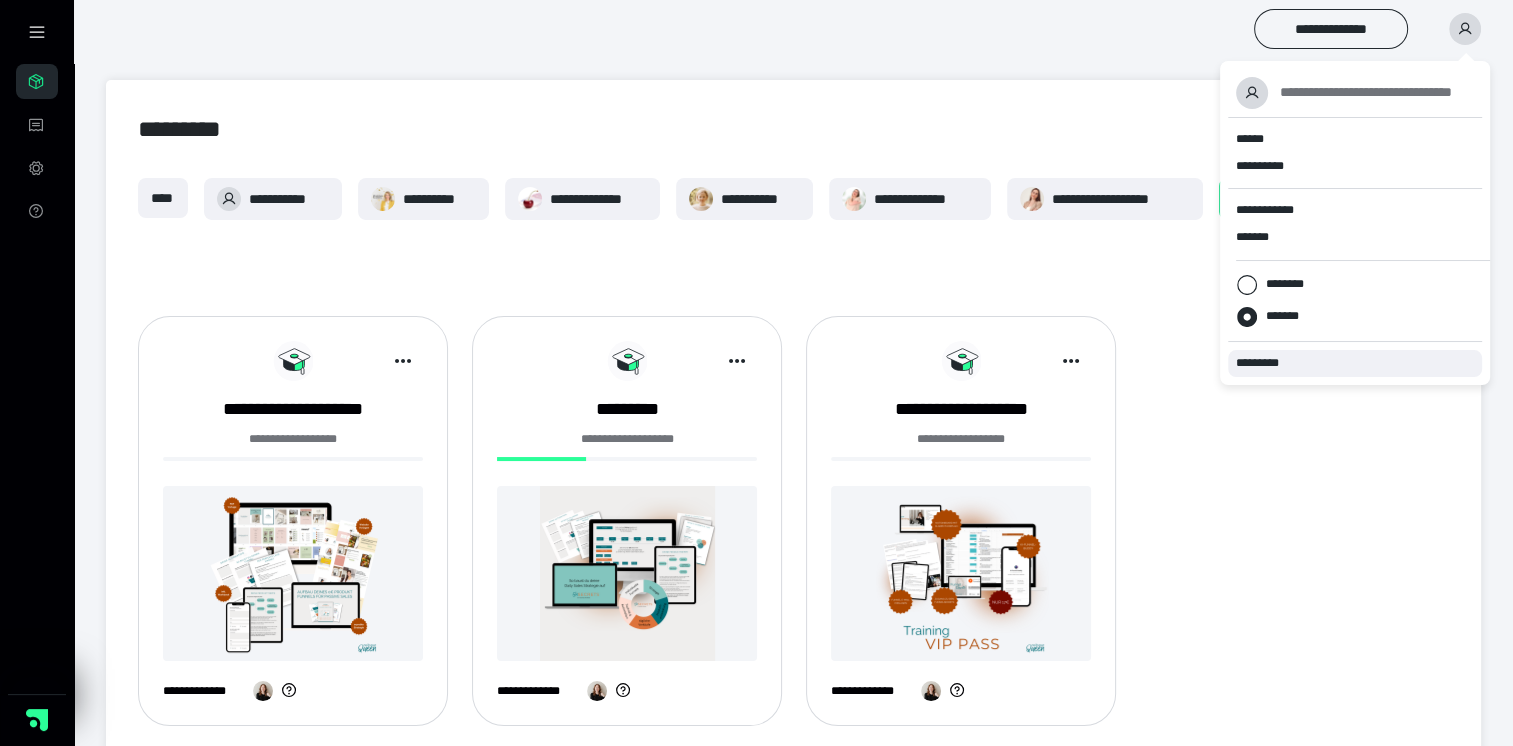 click on "*********" at bounding box center [1266, 363] 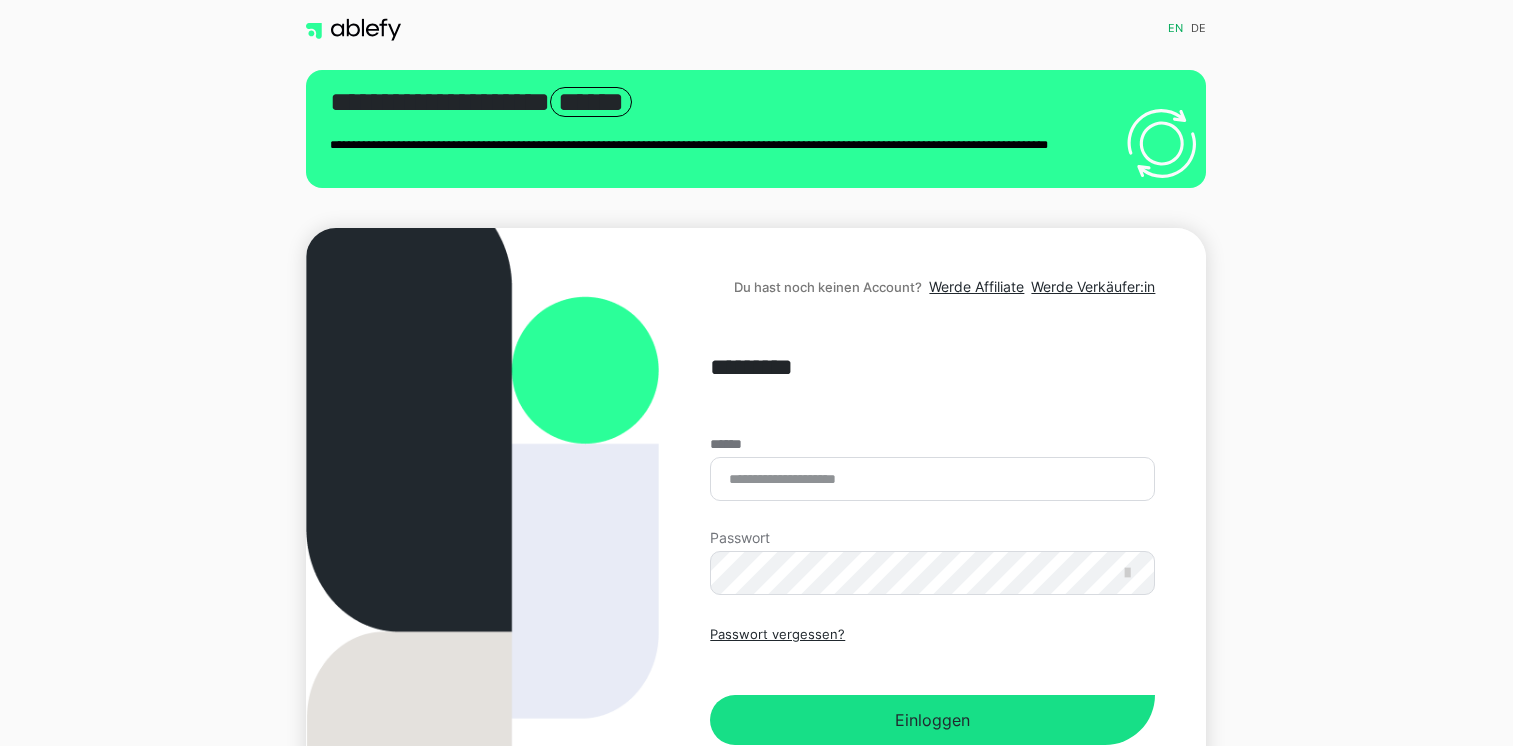 scroll, scrollTop: 0, scrollLeft: 0, axis: both 